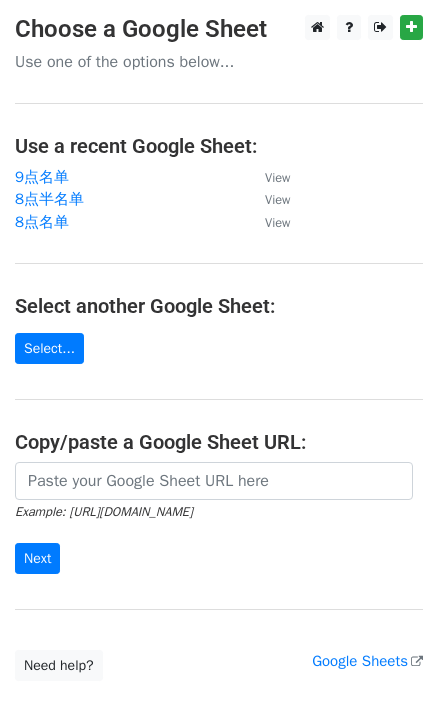 scroll, scrollTop: 0, scrollLeft: 0, axis: both 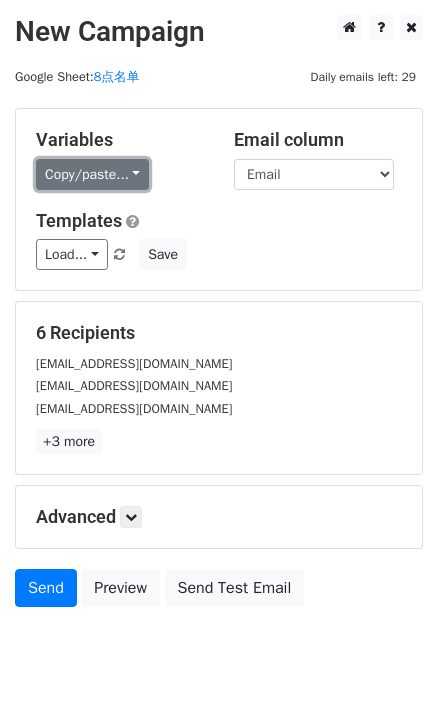click on "Copy/paste..." at bounding box center (92, 174) 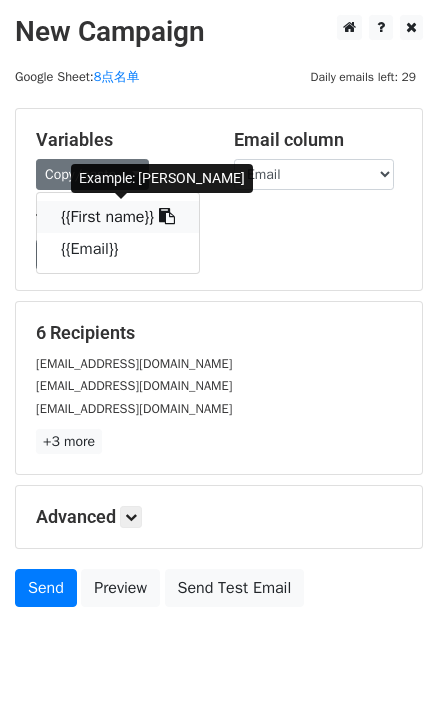 click at bounding box center [167, 216] 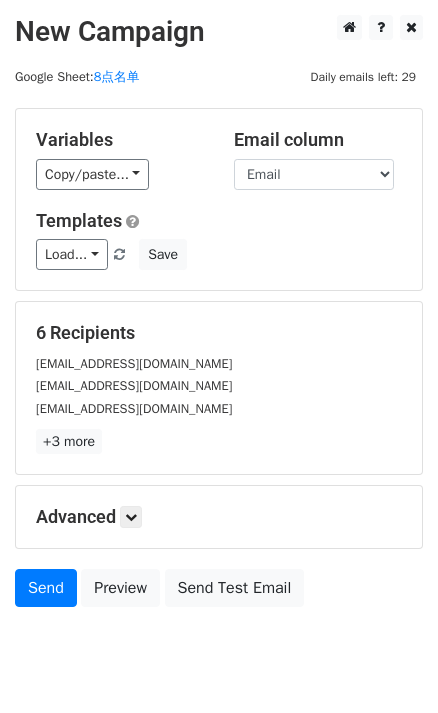 click on "Advanced
Tracking
Track Opens
UTM Codes
Track Clicks
Filters
Only include spreadsheet rows that match the following filters:
Schedule
Send now
Unsubscribe
Add unsubscribe link
Copy unsubscribe link" at bounding box center (219, 517) 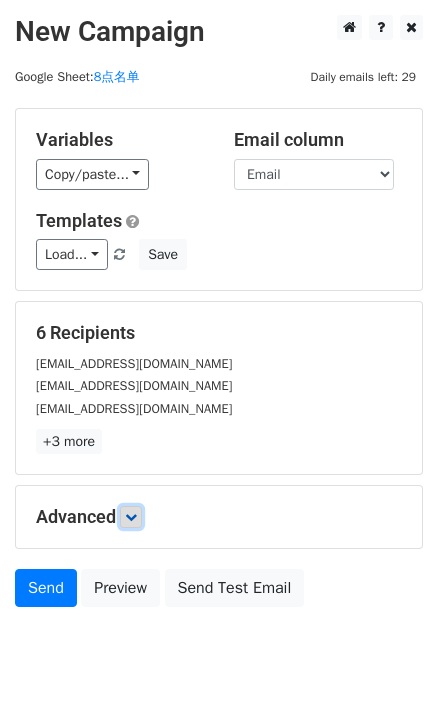 click at bounding box center [131, 517] 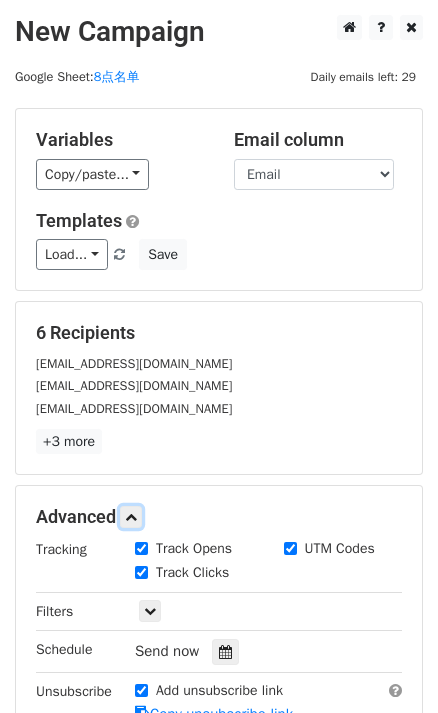 scroll, scrollTop: 90, scrollLeft: 0, axis: vertical 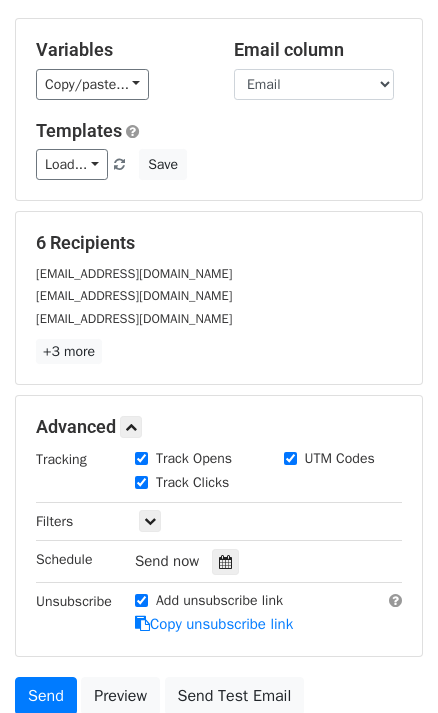 click on "Tracking
Track Opens
UTM Codes
Track Clicks
Filters
Only include spreadsheet rows that match the following filters:
Schedule
Send now
Unsubscribe
Add unsubscribe link
Copy unsubscribe link" at bounding box center [219, 542] 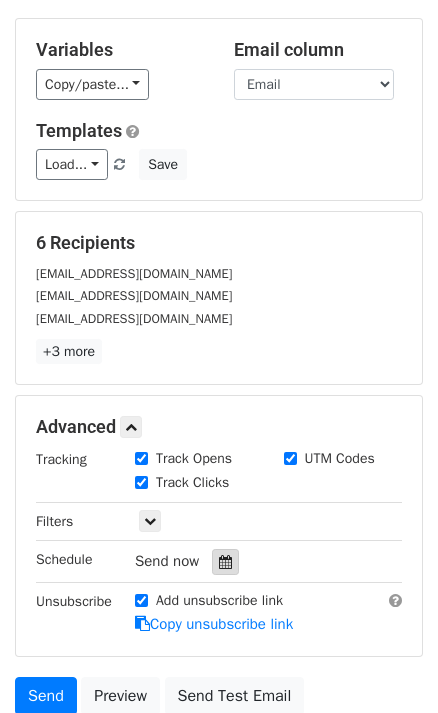 click at bounding box center (225, 562) 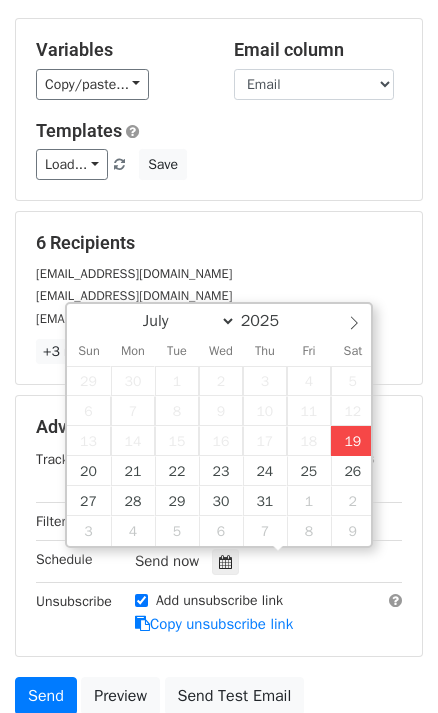 type on "2025-07-19 16:15" 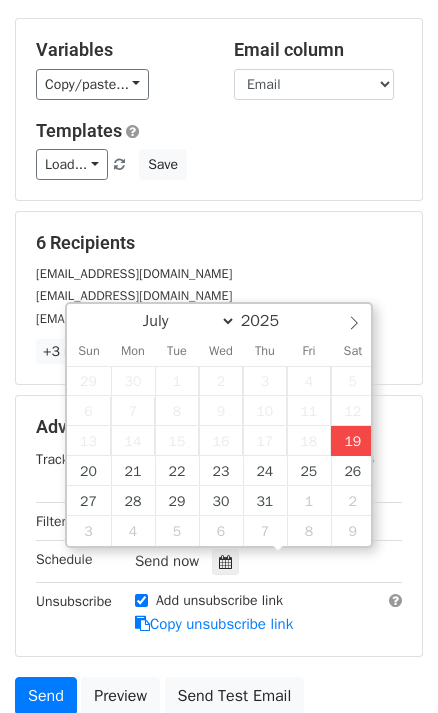 type on "04" 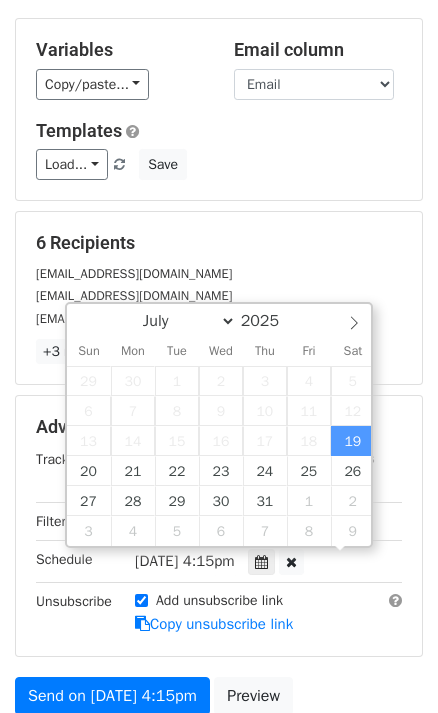 scroll, scrollTop: 0, scrollLeft: 0, axis: both 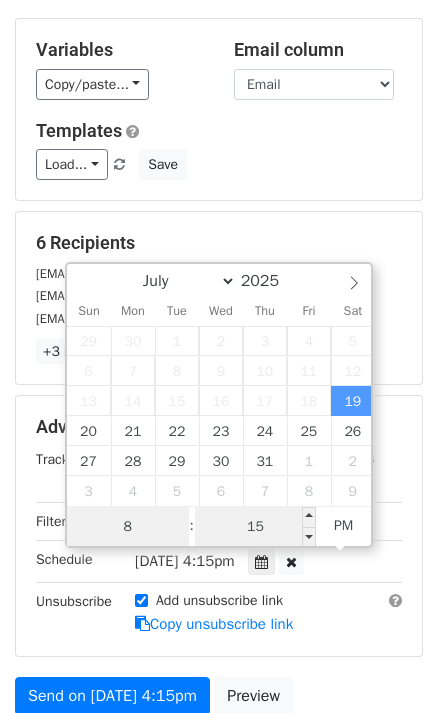 type on "8" 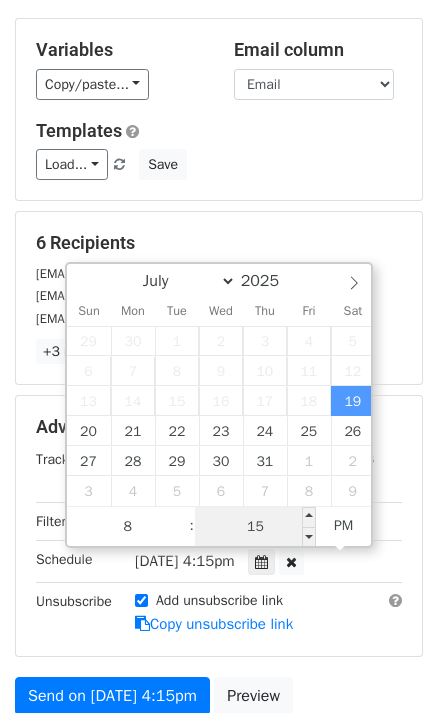 type on "2025-07-19 20:15" 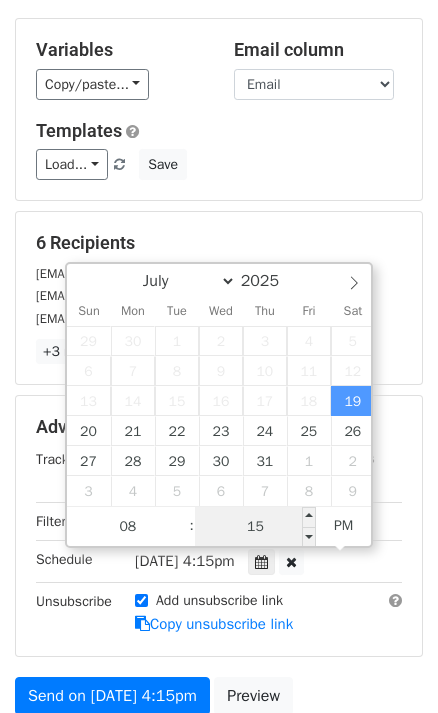 click on "15" at bounding box center [256, 527] 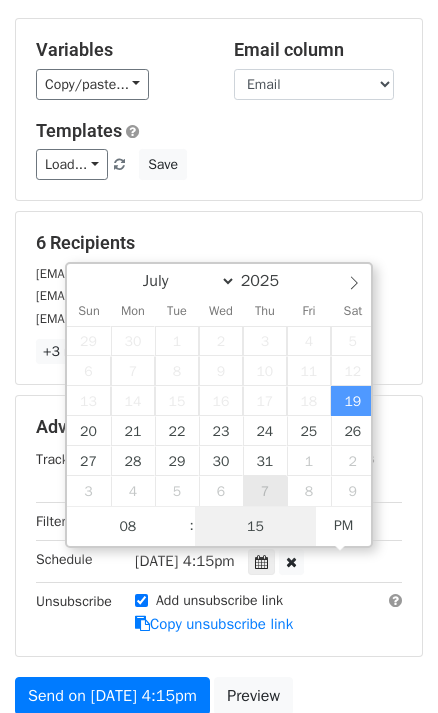 type on "0" 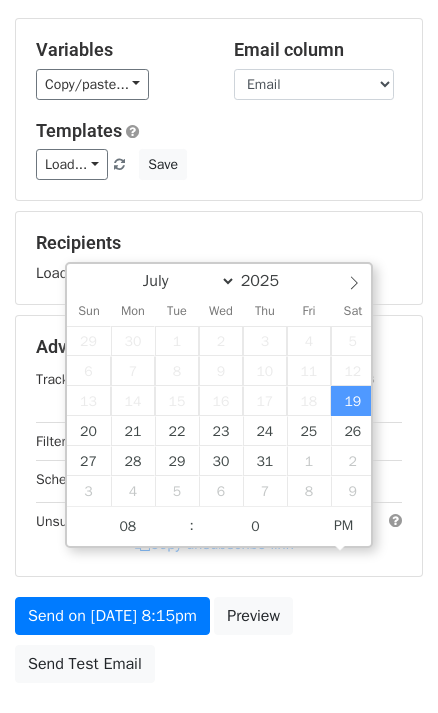 type on "2025-07-19 20:00" 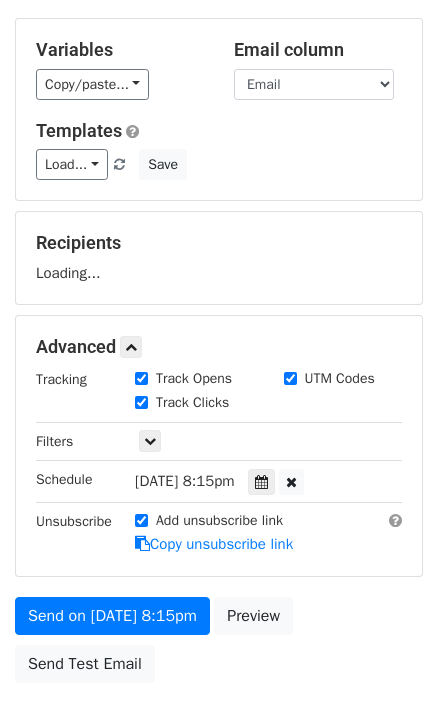 click on "Variables
Copy/paste...
{{First name}}
{{Email}}
Email column
First name
Email
Templates
Load...
No templates saved
Save
Recipients Loading...
Advanced
Tracking
Track Opens
UTM Codes
Track Clicks
Filters
Only include spreadsheet rows that match the following filters:
Schedule
Sat, Jul 19, 8:15pm
2025-07-19 20:00
Unsubscribe
Add unsubscribe link
Copy unsubscribe link
Send on Jul 19 at 8:15pm
Preview
Send Test Email" at bounding box center (219, 355) 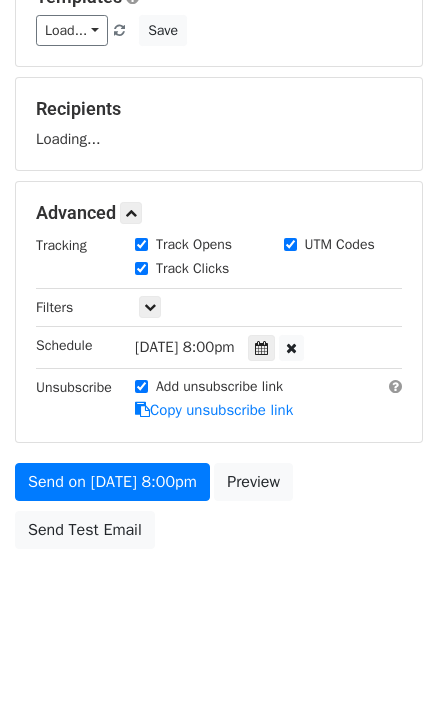 scroll, scrollTop: 227, scrollLeft: 0, axis: vertical 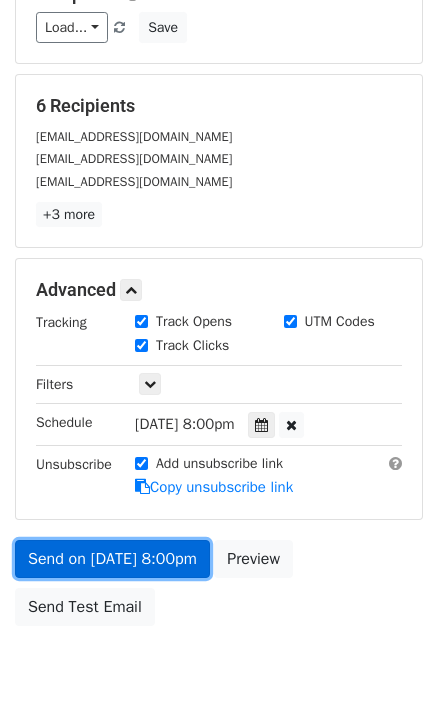 click on "Send on Jul 19 at 8:00pm" at bounding box center [112, 559] 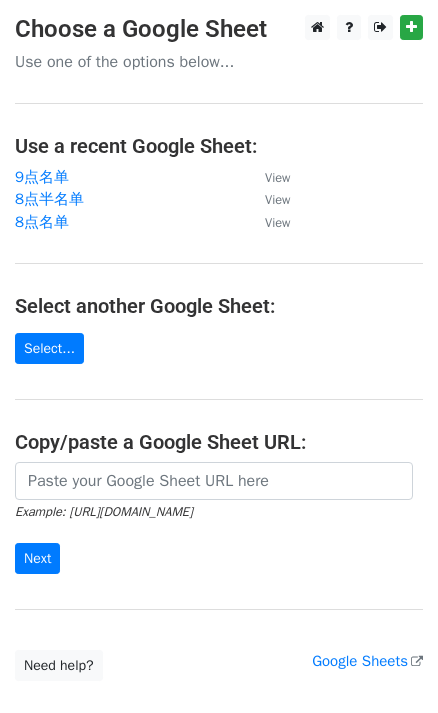 scroll, scrollTop: 0, scrollLeft: 0, axis: both 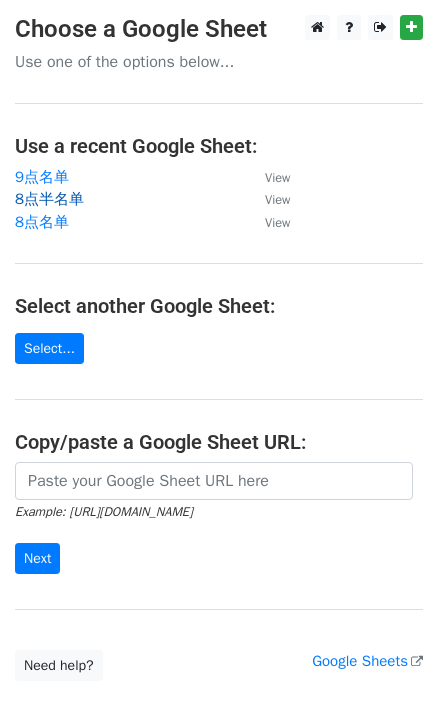 click on "8点半名单" at bounding box center [49, 199] 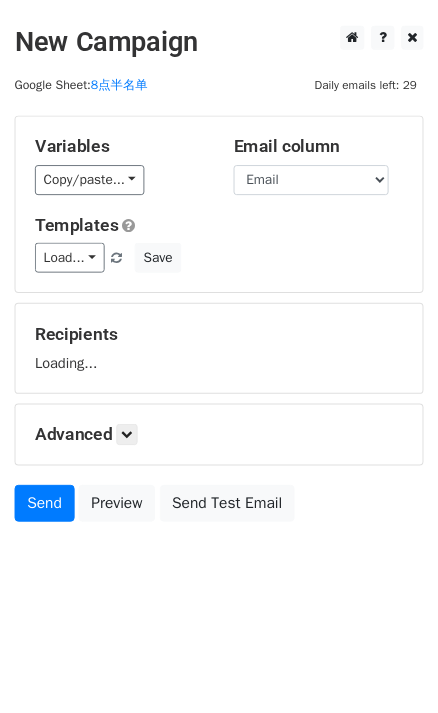 scroll, scrollTop: 0, scrollLeft: 0, axis: both 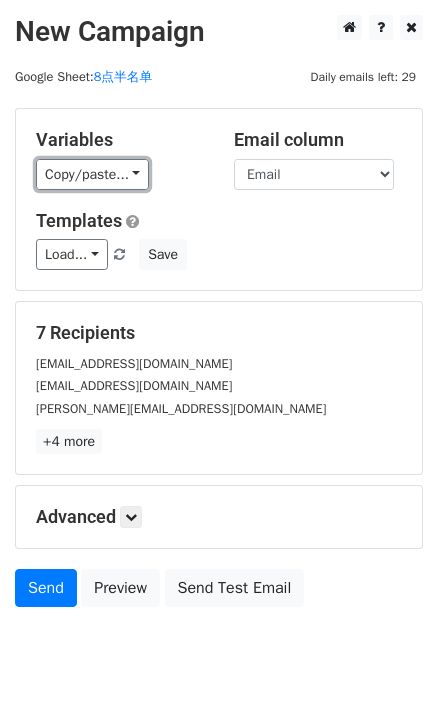 drag, startPoint x: 124, startPoint y: 175, endPoint x: 155, endPoint y: 193, distance: 35.846897 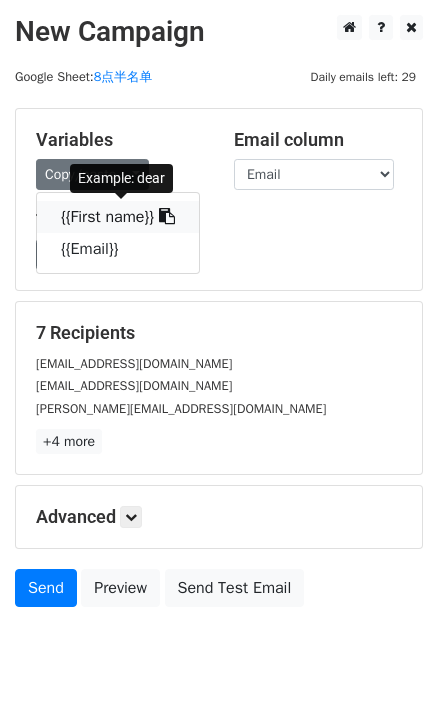 click at bounding box center [167, 216] 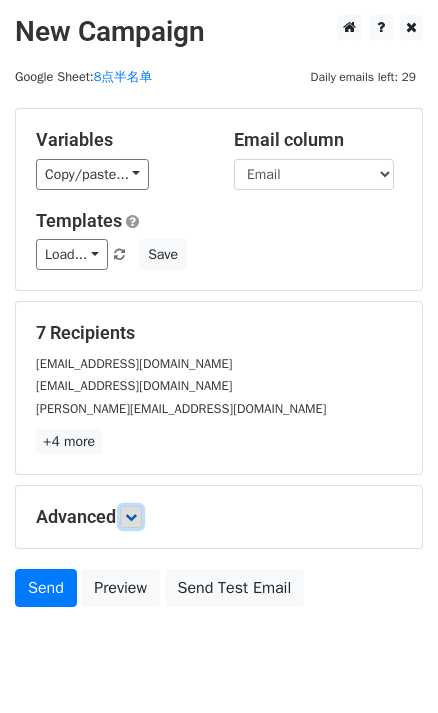 click at bounding box center (131, 517) 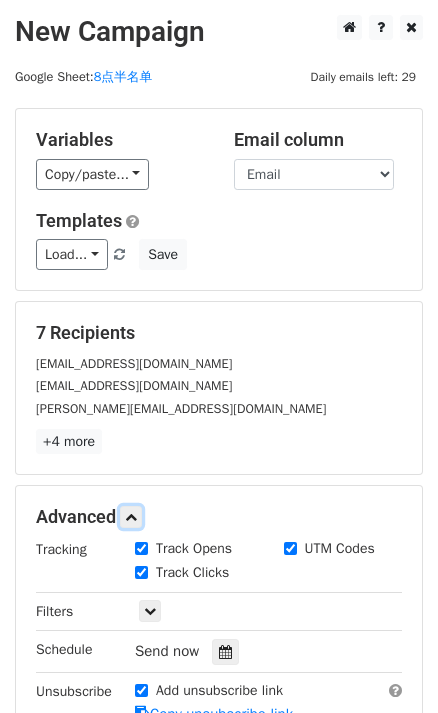 scroll, scrollTop: 90, scrollLeft: 0, axis: vertical 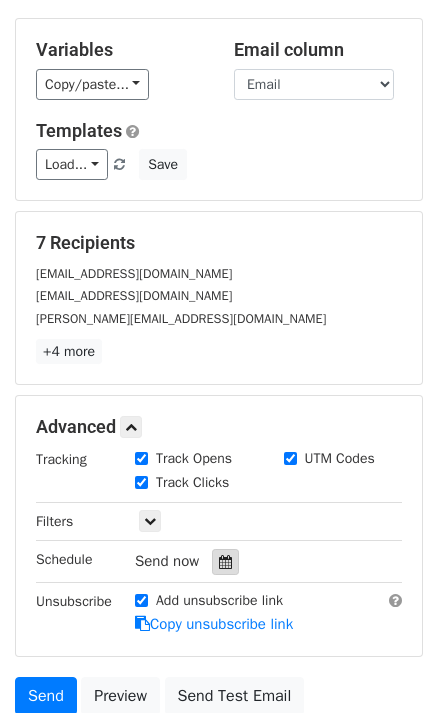 click at bounding box center (225, 562) 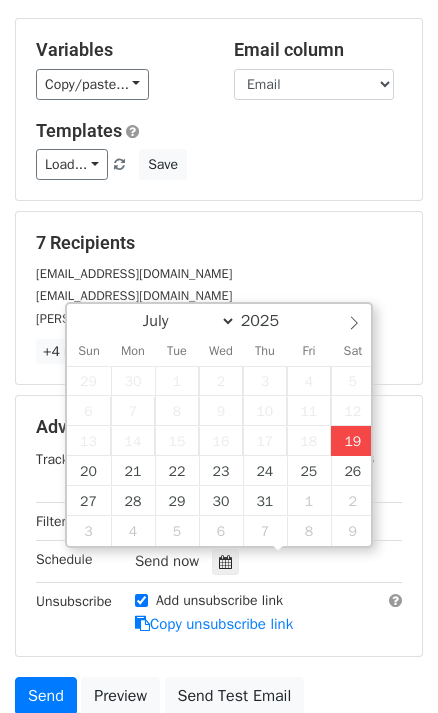 type on "2025-07-19 16:15" 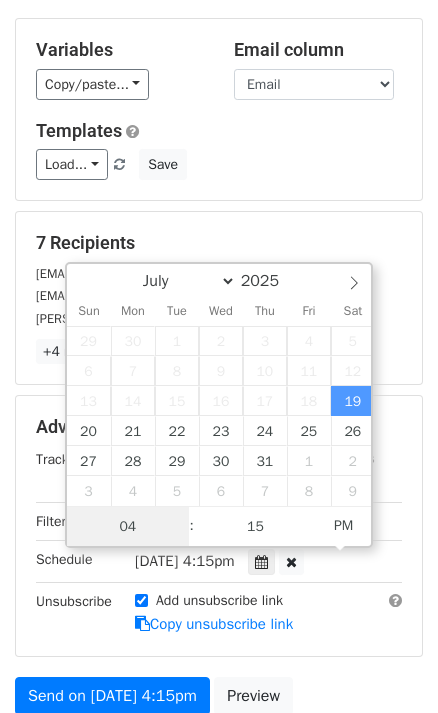 scroll, scrollTop: 0, scrollLeft: 0, axis: both 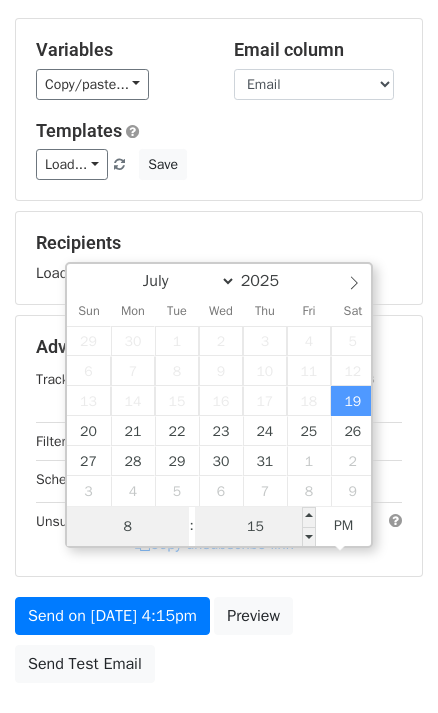 type on "8" 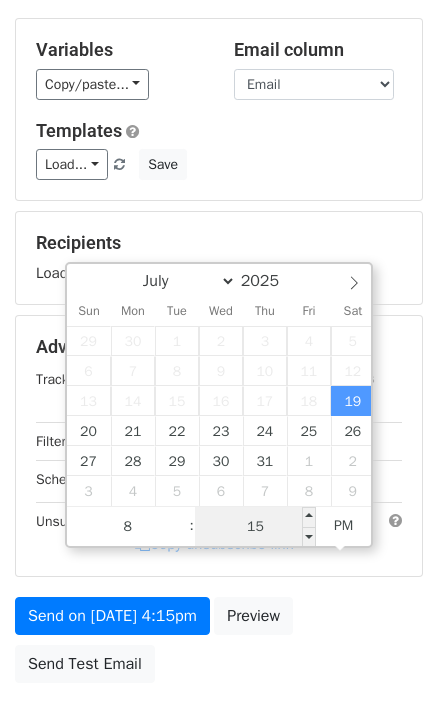type on "2025-07-19 20:15" 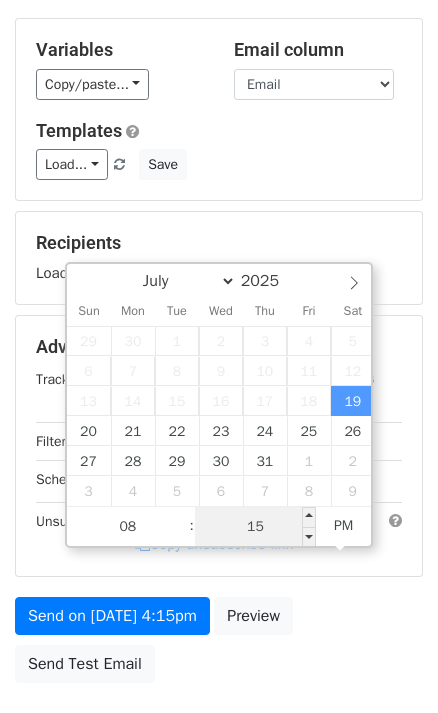 click on "15" at bounding box center (256, 527) 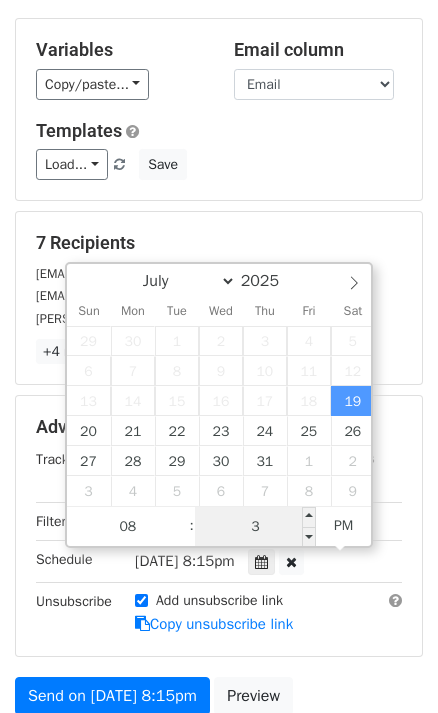 type on "30" 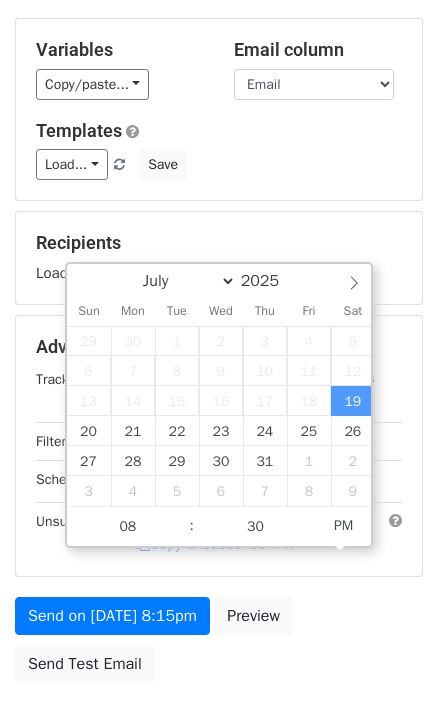 type on "2025-07-19 20:30" 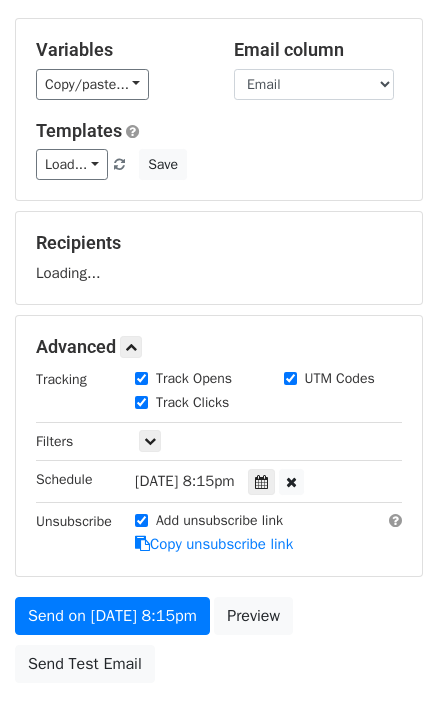 click on "Variables
Copy/paste...
{{First name}}
{{Email}}
Email column
First name
Email
Templates
Load...
No templates saved
Save" at bounding box center [219, 109] 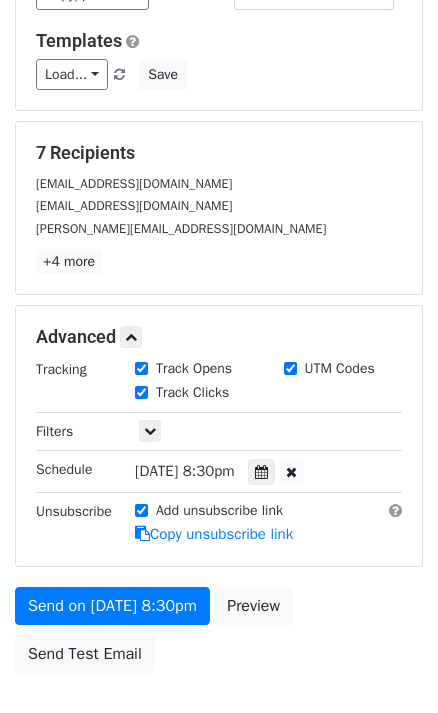 scroll, scrollTop: 181, scrollLeft: 0, axis: vertical 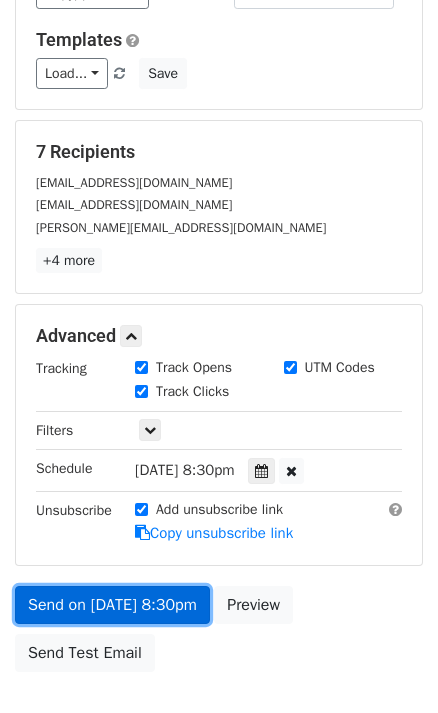 click on "Send on Jul 19 at 8:30pm" at bounding box center [112, 605] 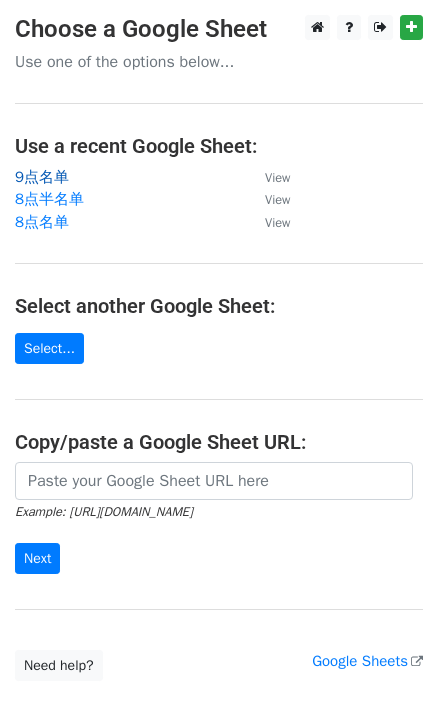 scroll, scrollTop: 0, scrollLeft: 0, axis: both 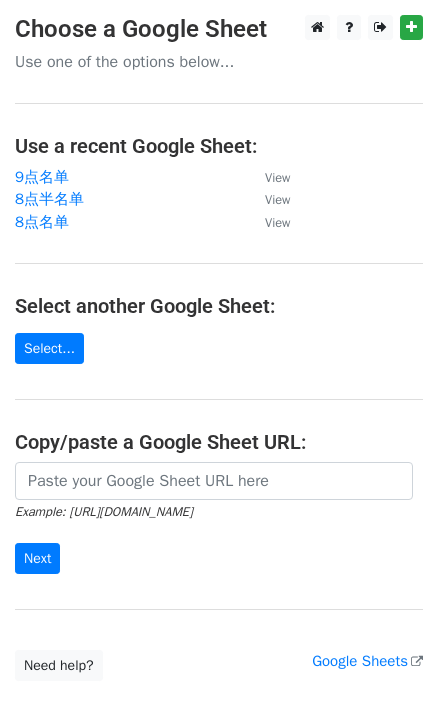click on "Choose a Google Sheet
Use one of the options below...
Use a recent Google Sheet:
9点名单
View
8点半名单
View
8点名单
View
Select another Google Sheet:
Select...
Copy/paste a Google Sheet URL:
Example:
https://docs.google.com/spreadsheets/d/abc/edit
Next
Google Sheets
Need help?
Help
×
Why do I need to copy/paste a Google Sheet URL?
Normally, MergeMail would show you a list of your Google Sheets to choose from, but because you didn't allow MergeMail access to your Google Drive, it cannot show you a list of your Google Sheets. You can read more about permissions in our  support pages .
If you'd like to see a list of your Google Sheets, you'll need to  sign out of MergeMail  and then sign back in and allow access to your Google Drive.
Are your recipients in a CSV or Excel file?
Import your CSV or Excel file into a Google Sheet" at bounding box center (219, 348) 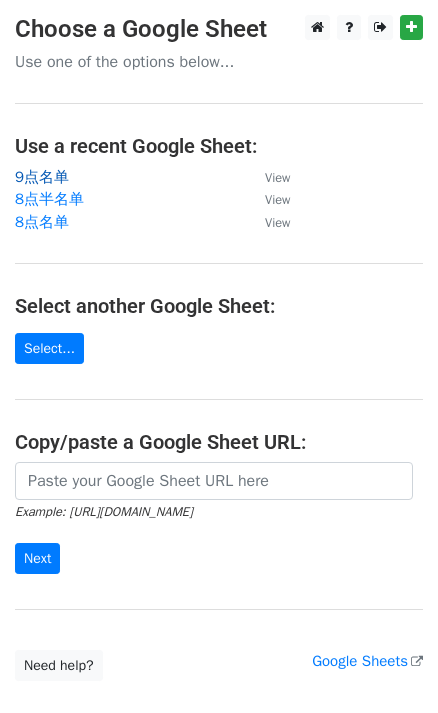 click on "9点名单" at bounding box center [42, 177] 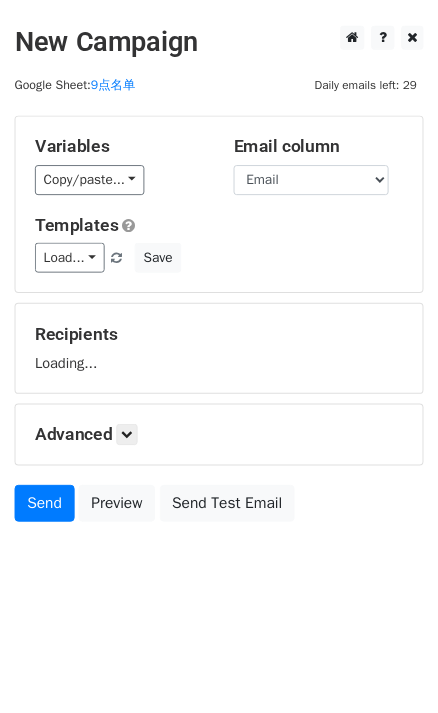 scroll, scrollTop: 0, scrollLeft: 0, axis: both 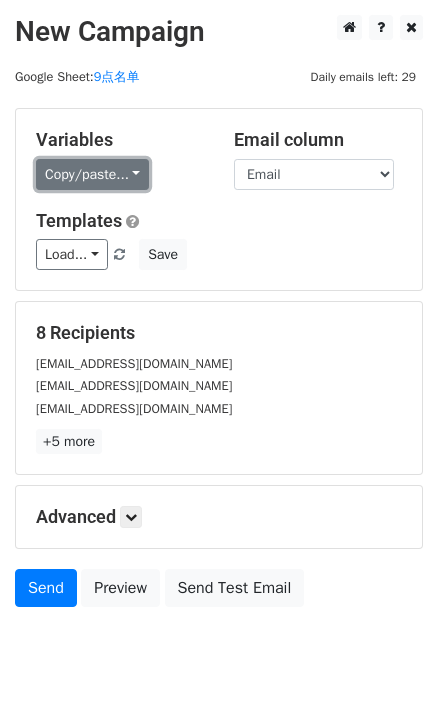click on "Copy/paste..." at bounding box center (92, 174) 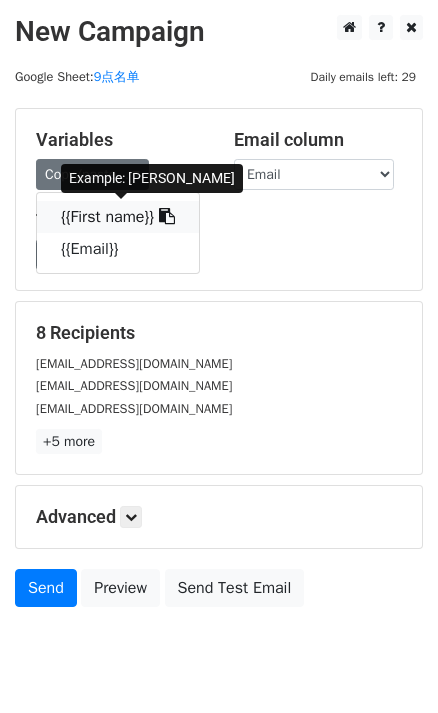 click at bounding box center [167, 216] 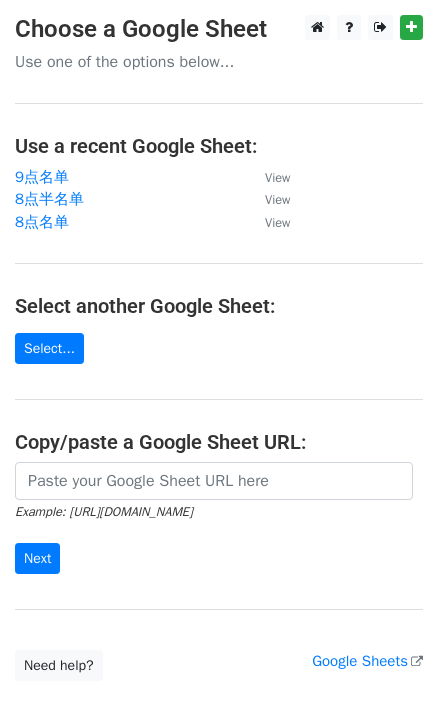 scroll, scrollTop: 0, scrollLeft: 0, axis: both 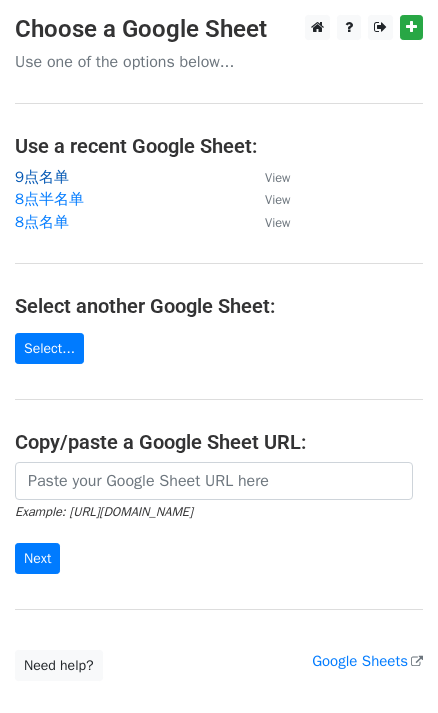 click on "9点名单" at bounding box center (42, 177) 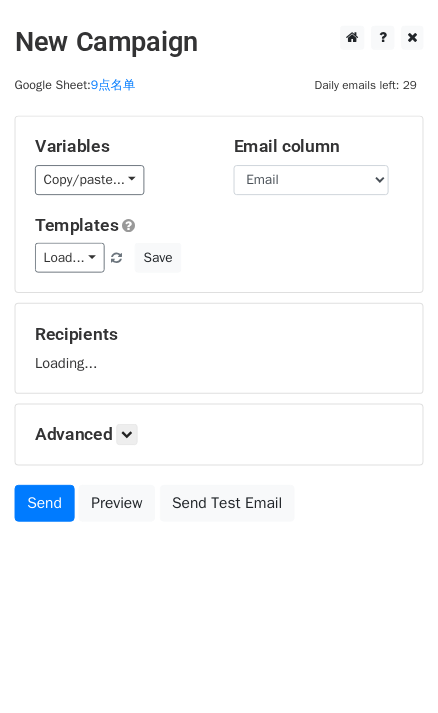 scroll, scrollTop: 0, scrollLeft: 0, axis: both 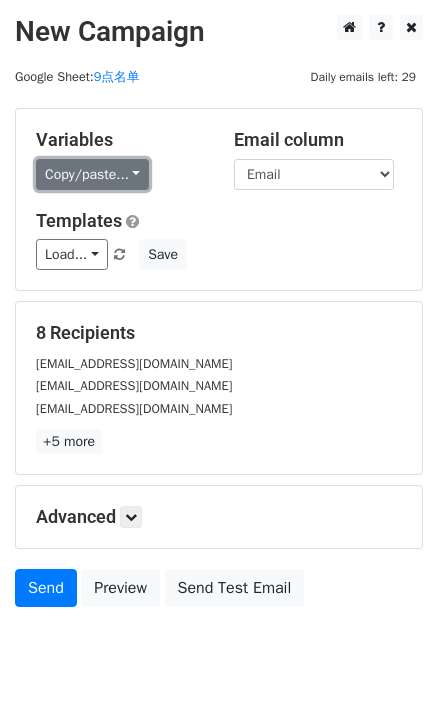 click on "Copy/paste..." at bounding box center [92, 174] 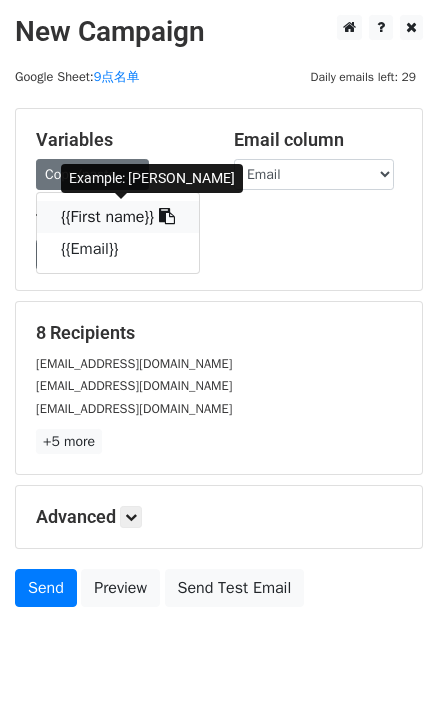 click at bounding box center [167, 216] 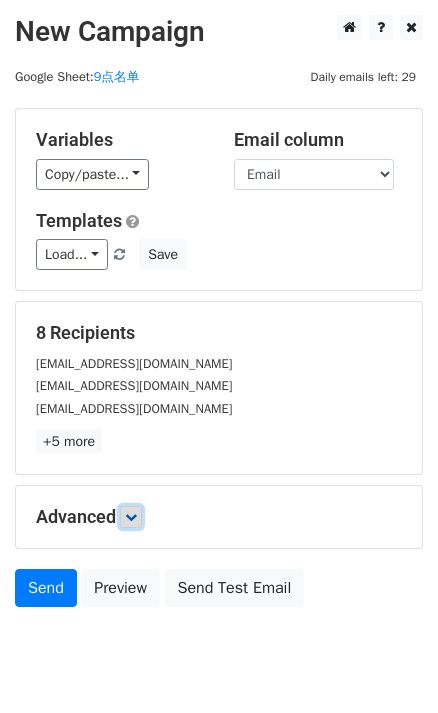 click at bounding box center [131, 517] 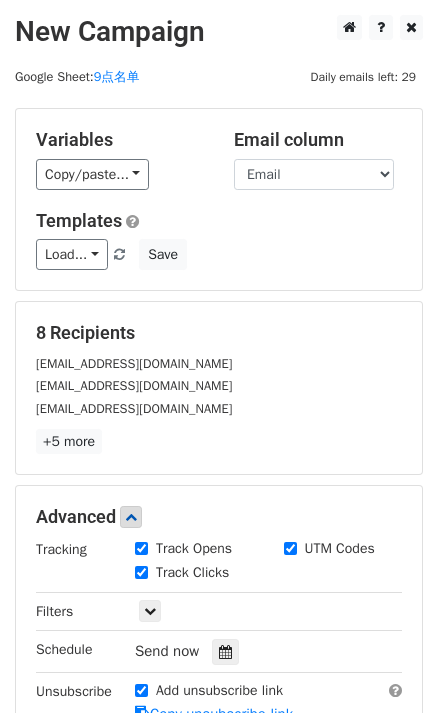 click on "Tracking
Track Opens
UTM Codes
Track Clicks
Filters
Only include spreadsheet rows that match the following filters:
Schedule
Send now
Unsubscribe
Add unsubscribe link
Copy unsubscribe link" at bounding box center (219, 632) 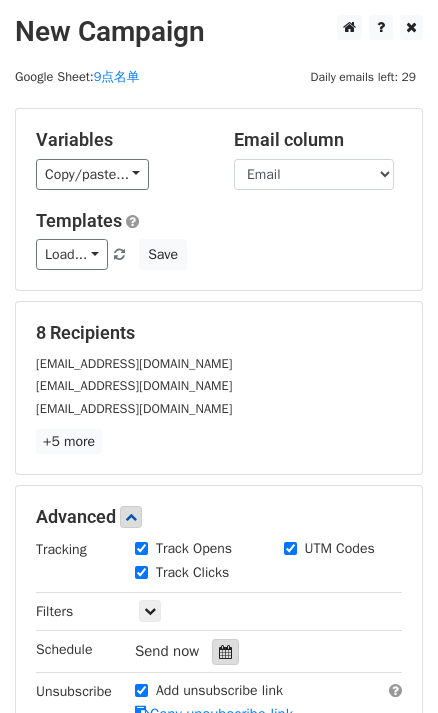 click at bounding box center (225, 652) 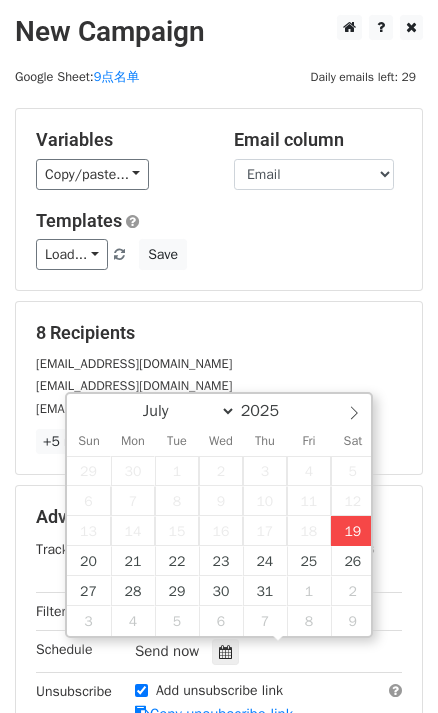 type on "2025-07-19 16:17" 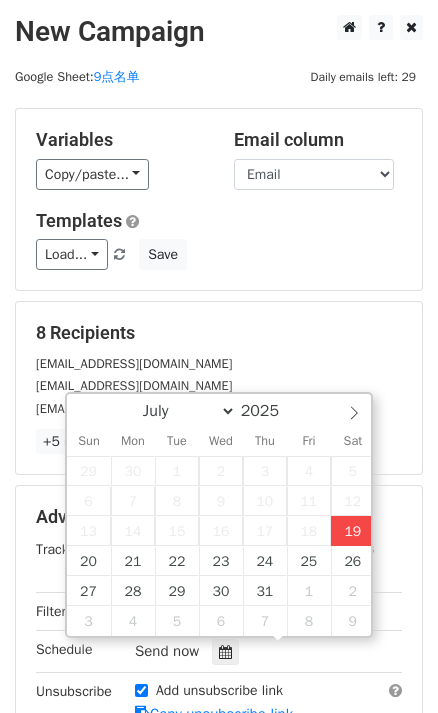 type on "04" 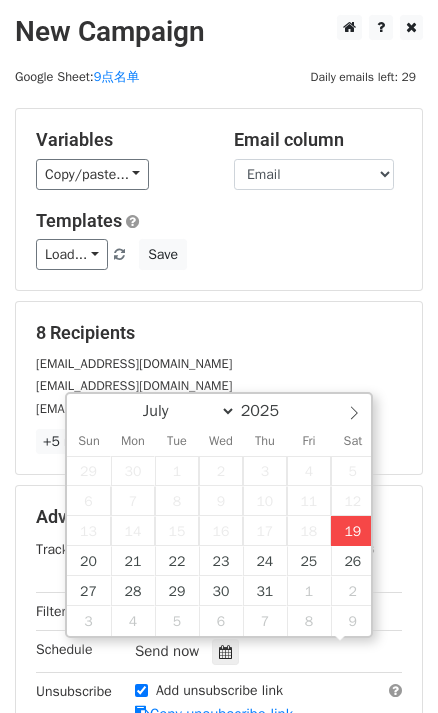 scroll, scrollTop: 0, scrollLeft: 0, axis: both 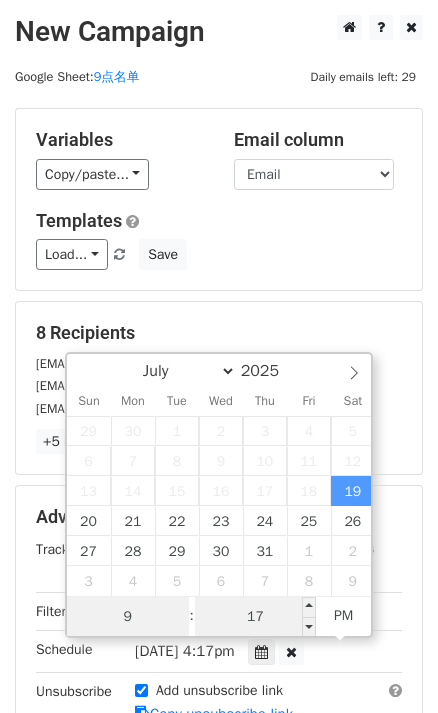 type on "9" 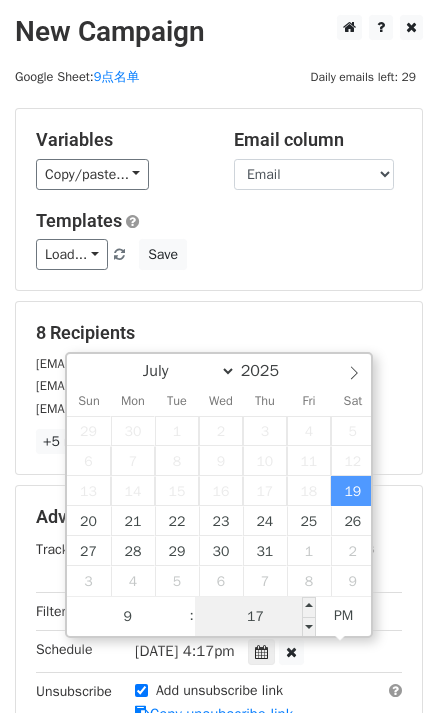 type on "2025-07-19 21:17" 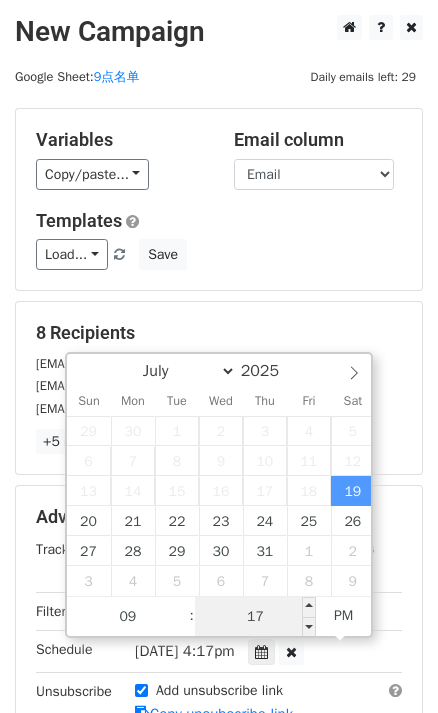 click on "17" at bounding box center [256, 617] 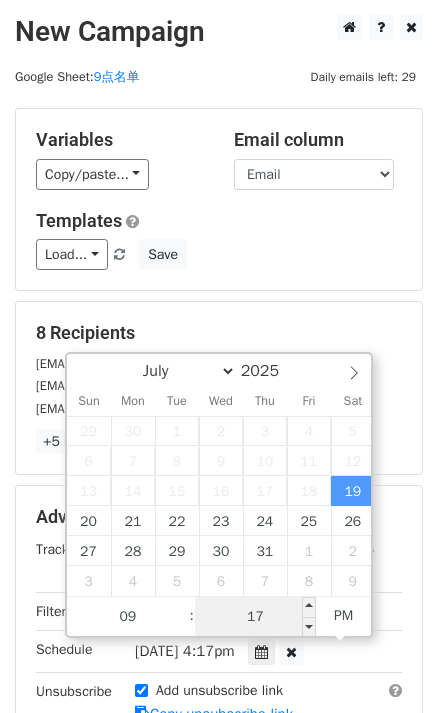 type on "0" 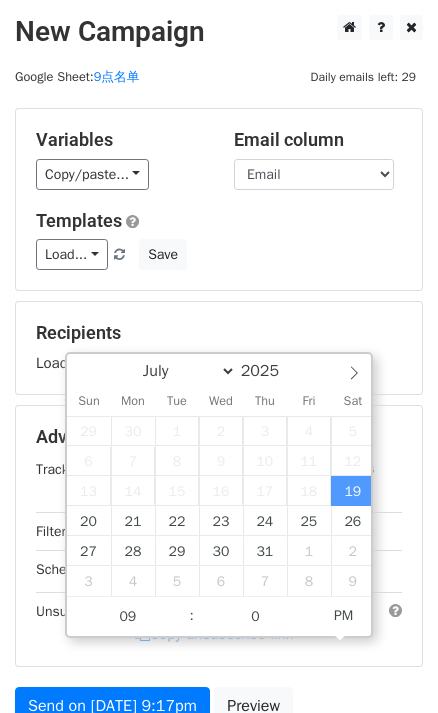 type on "2025-07-19 21:00" 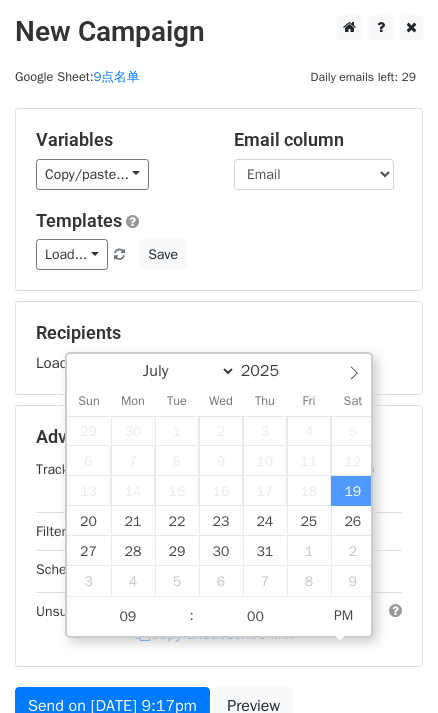click on "Templates" at bounding box center [219, 221] 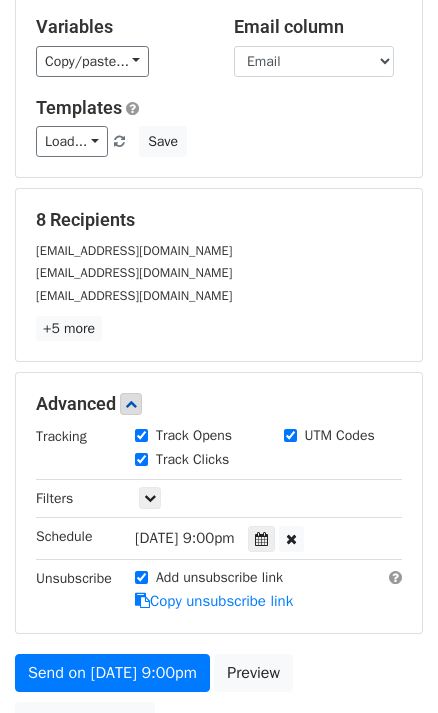 scroll, scrollTop: 272, scrollLeft: 0, axis: vertical 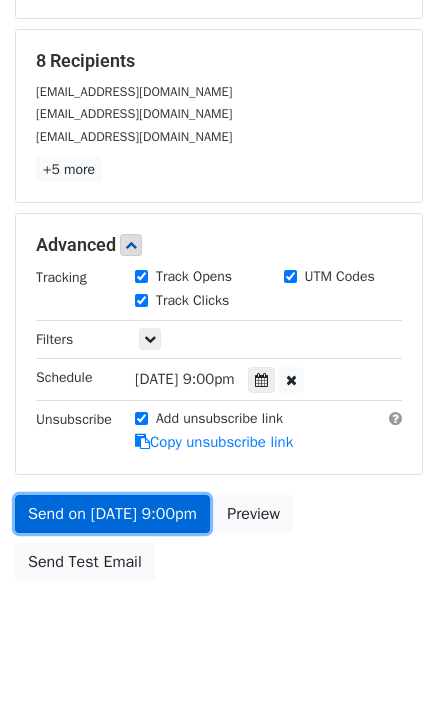 click on "Send on Jul 19 at 9:00pm" at bounding box center (112, 514) 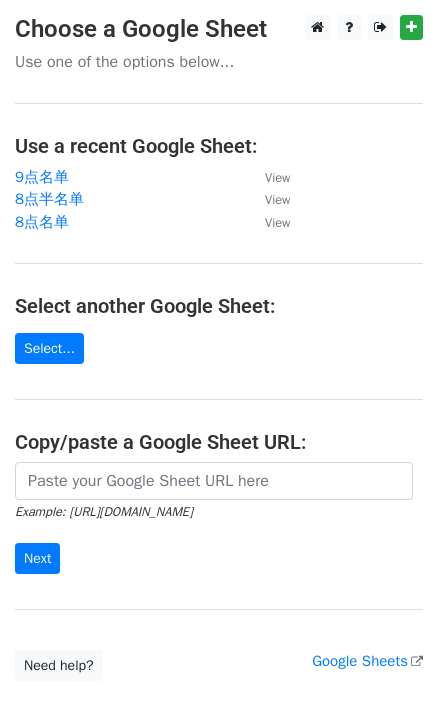 scroll, scrollTop: 0, scrollLeft: 0, axis: both 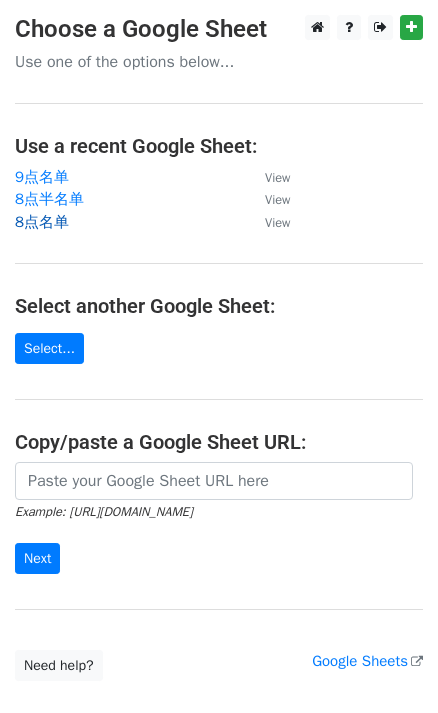 click on "8点名单" at bounding box center (42, 222) 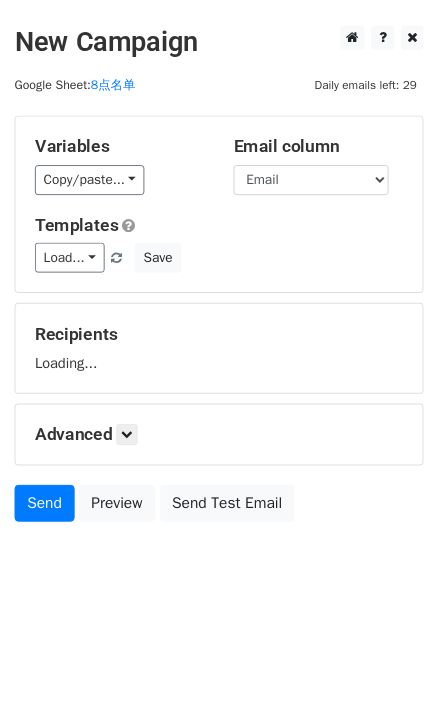 scroll, scrollTop: 0, scrollLeft: 0, axis: both 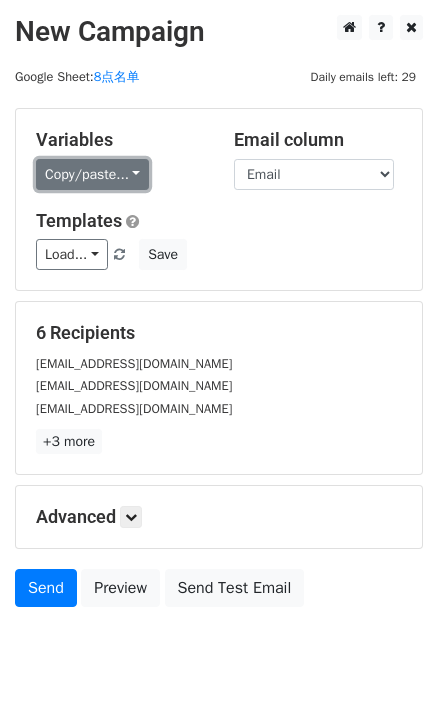 click on "Copy/paste..." at bounding box center (92, 174) 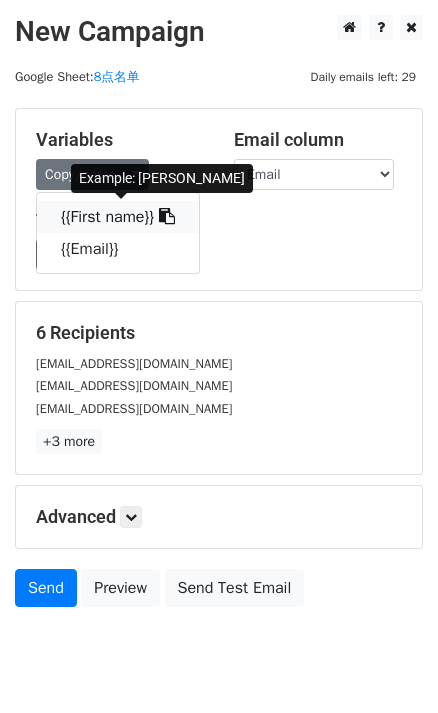 click at bounding box center [167, 216] 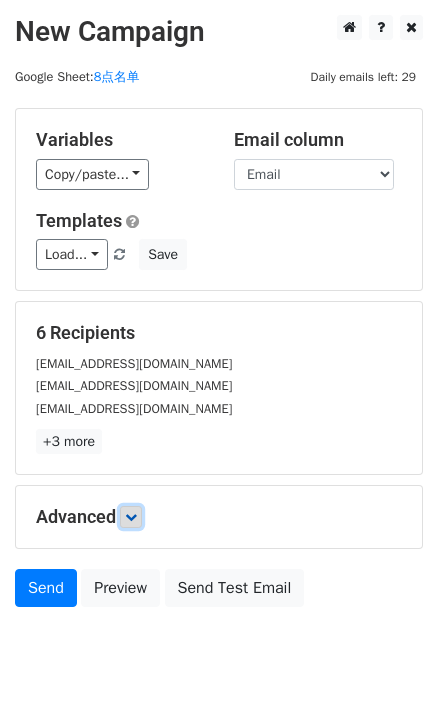 click at bounding box center [131, 517] 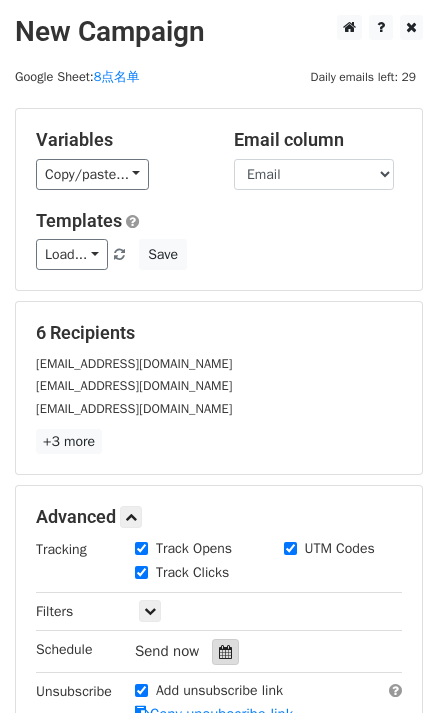 click at bounding box center [225, 652] 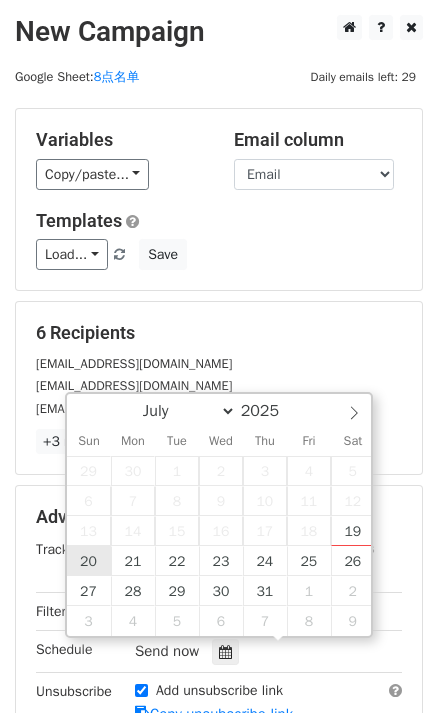 type on "[DATE] 12:00" 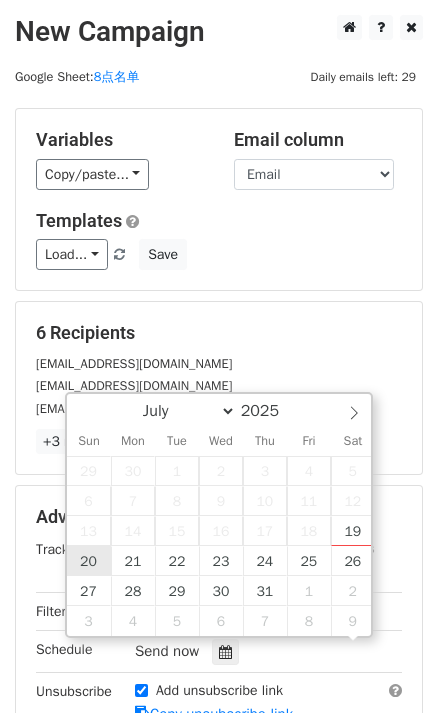 scroll, scrollTop: 0, scrollLeft: 0, axis: both 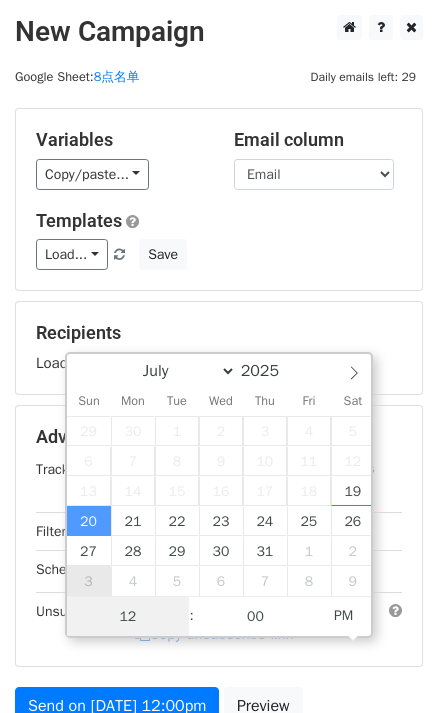 type on "8" 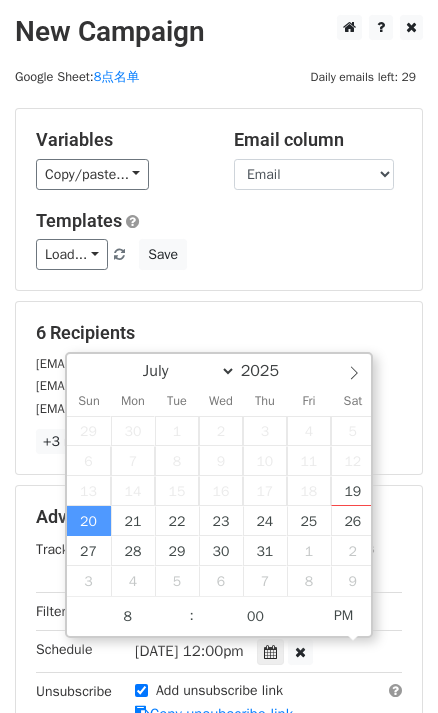 type on "[DATE] 20:00" 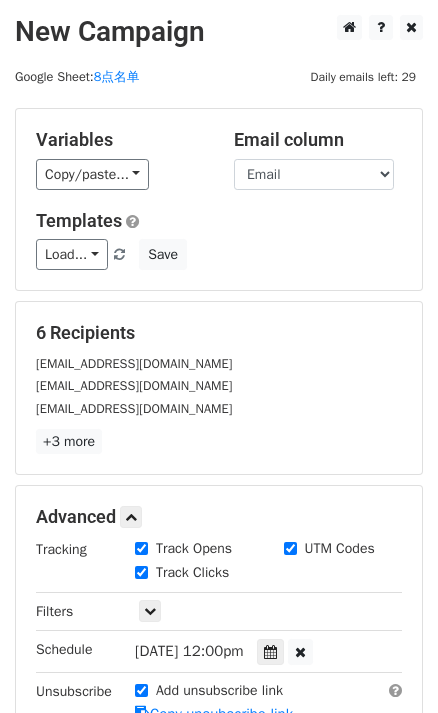click on "Templates" at bounding box center (219, 221) 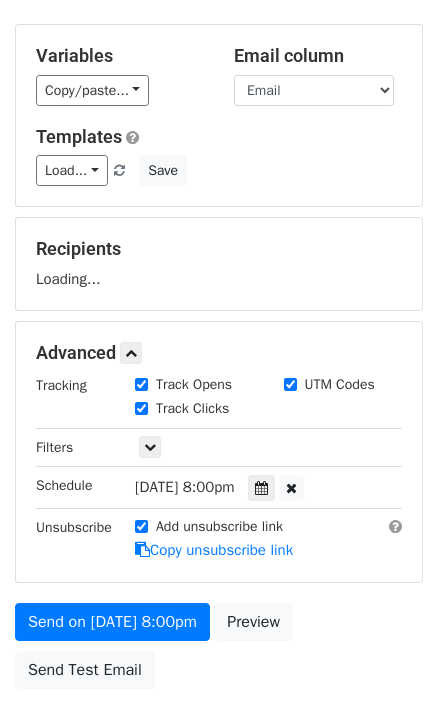 scroll, scrollTop: 227, scrollLeft: 0, axis: vertical 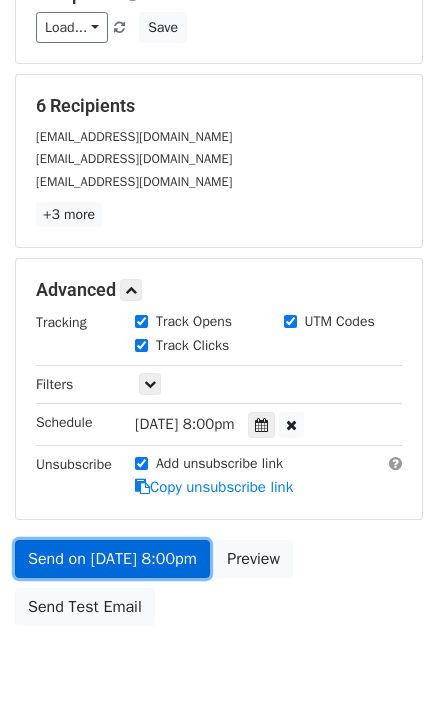 click on "Send on [DATE] 8:00pm" at bounding box center (112, 559) 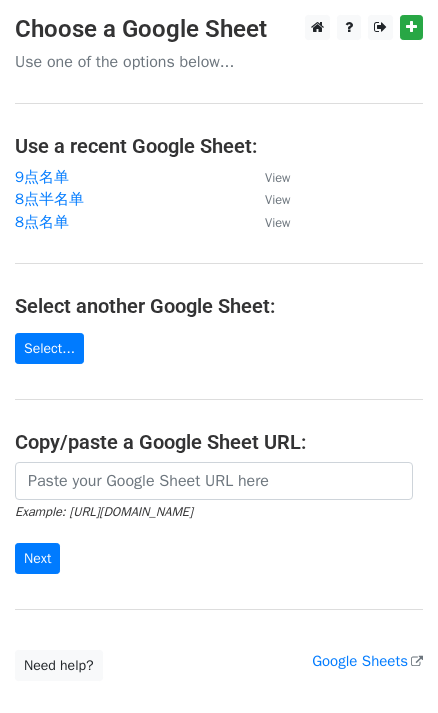 scroll, scrollTop: 0, scrollLeft: 0, axis: both 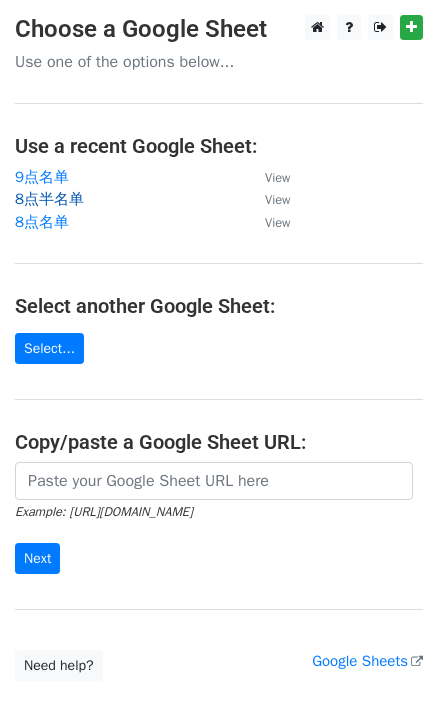 click on "8点半名单" at bounding box center (49, 199) 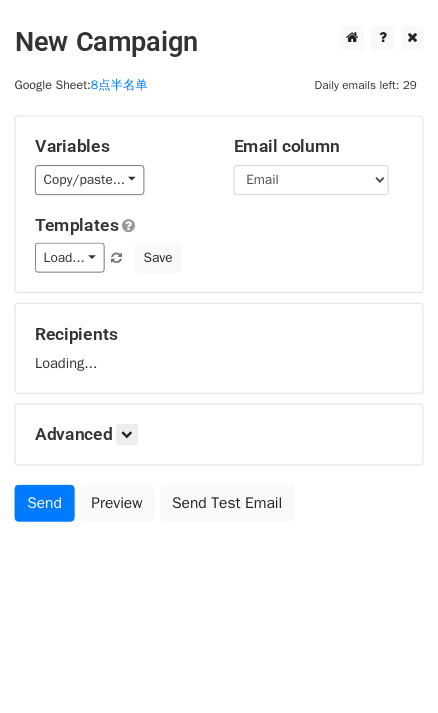 scroll, scrollTop: 0, scrollLeft: 0, axis: both 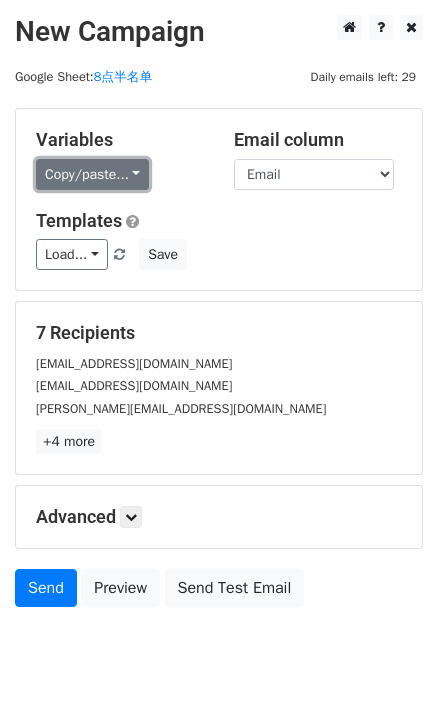 click on "Copy/paste..." at bounding box center [92, 174] 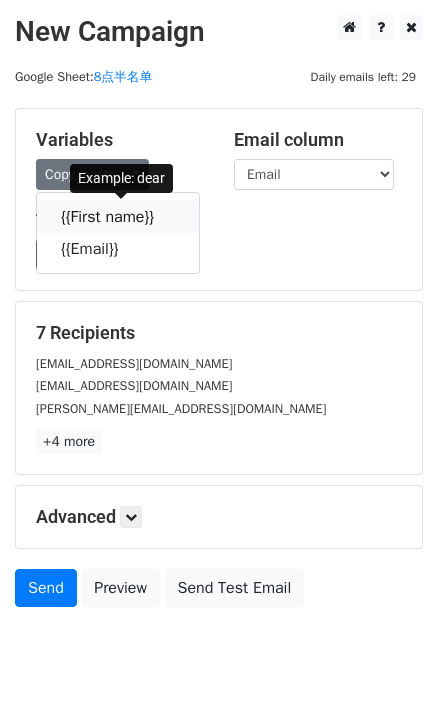 click on "{{First name}}" at bounding box center (118, 217) 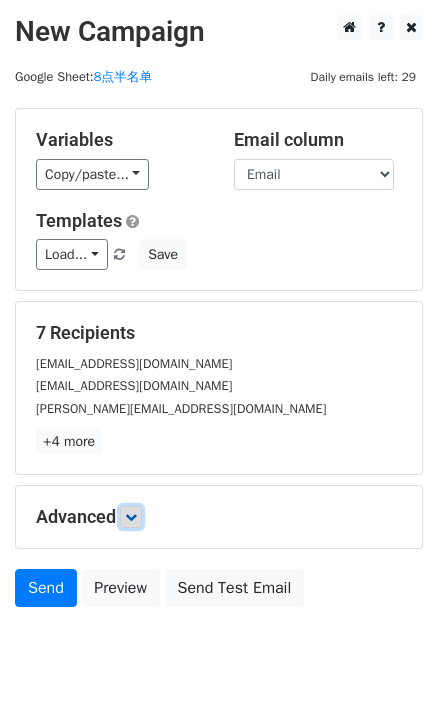 click at bounding box center [131, 517] 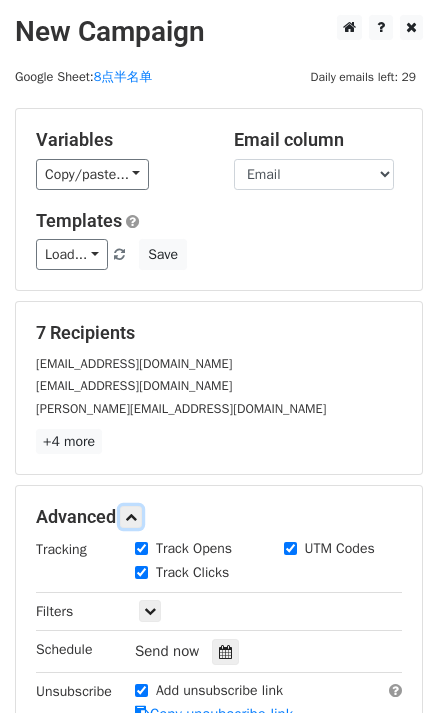 scroll, scrollTop: 181, scrollLeft: 0, axis: vertical 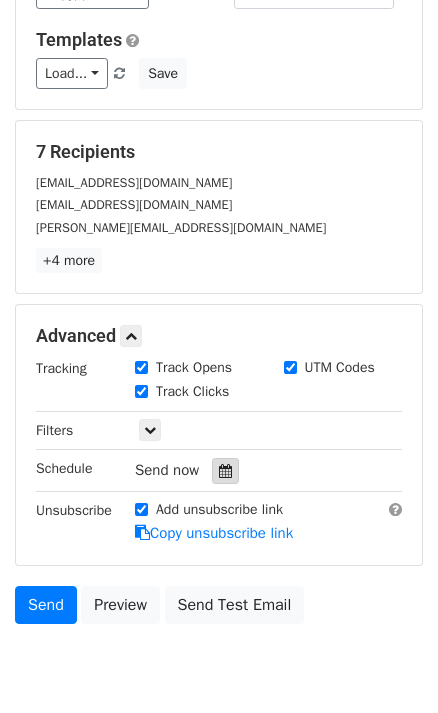 click at bounding box center (225, 471) 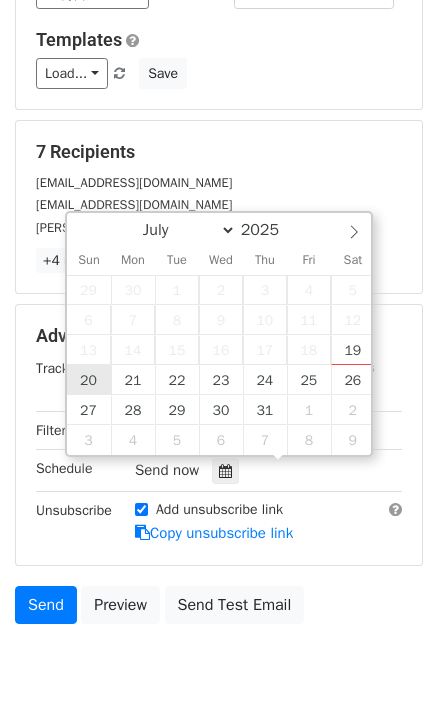type on "[DATE] 12:00" 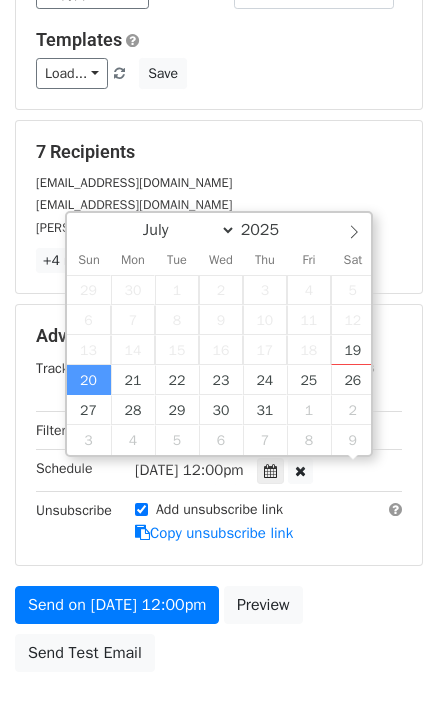 scroll, scrollTop: 0, scrollLeft: 0, axis: both 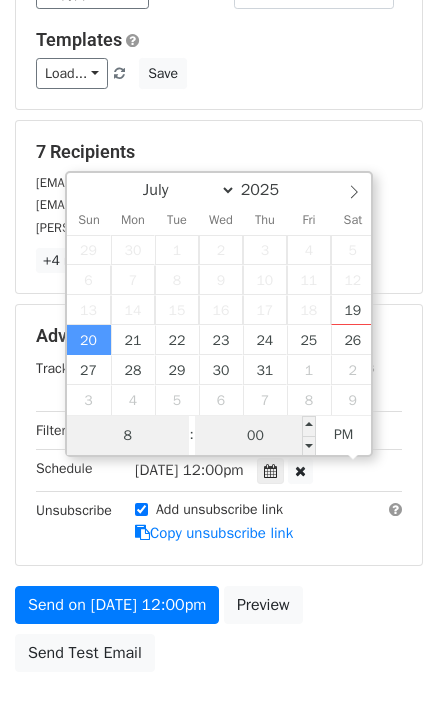 type on "8" 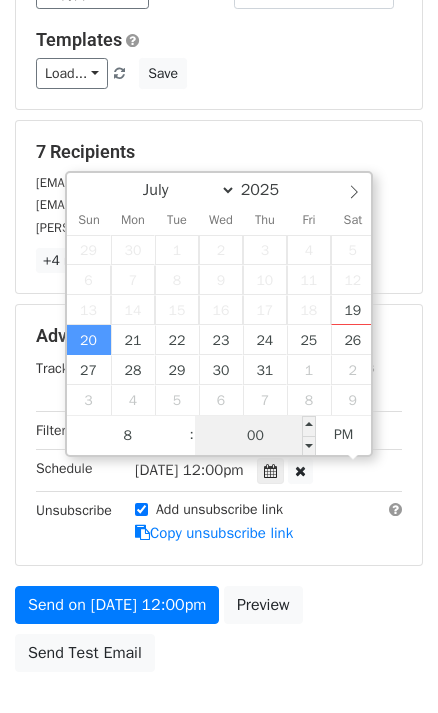 type on "2025-07-20 20:00" 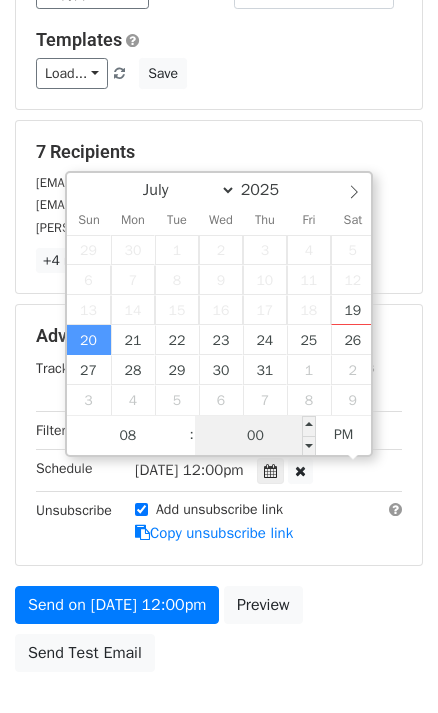 click on "00" at bounding box center [256, 436] 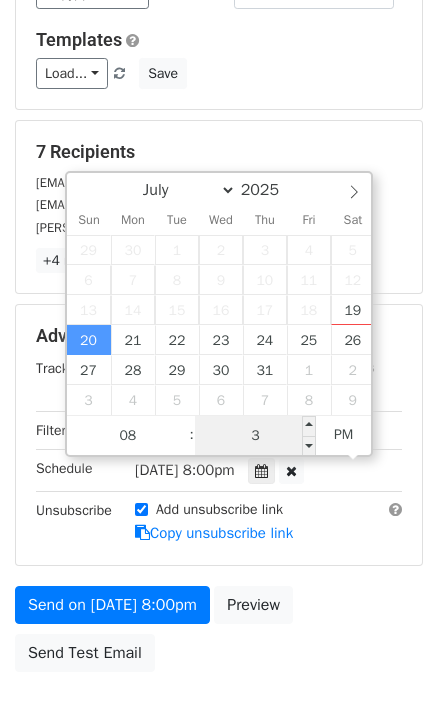 type on "30" 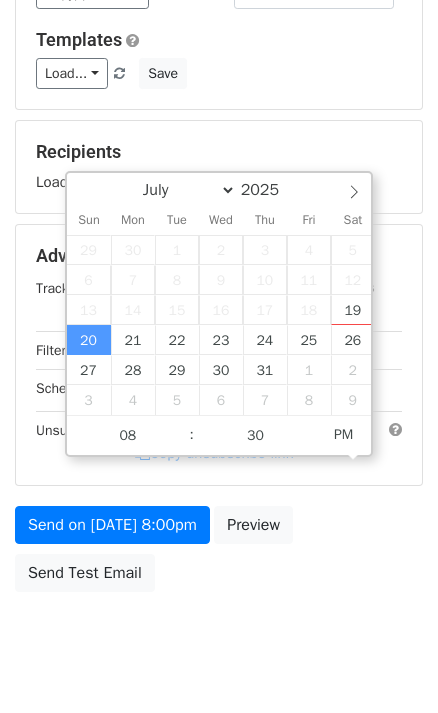 type on "2025-07-20 20:30" 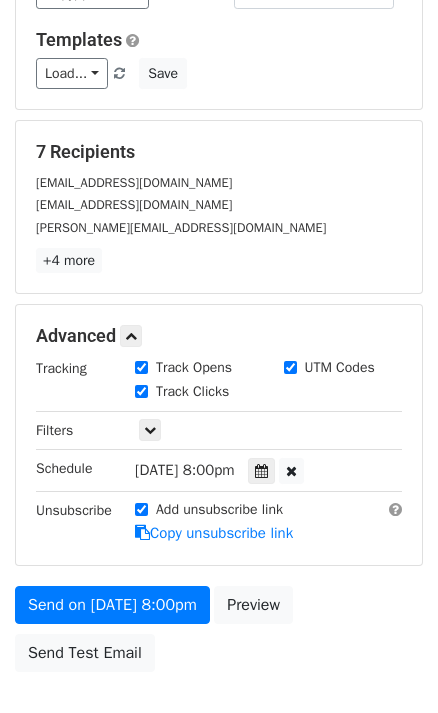 click on "7 Recipients
ryanmac.lfl@gmail.com
whatishopped@gmail.com
kim@sweetmotherly.com
+4 more
7 Recipients
×
ryanmac.lfl@gmail.com
whatishopped@gmail.com
kim@sweetmotherly.com
Meghan.sweetmotherly@gmail.com
kasuallyklyn@gmail.com
Mirandaparkercollabs@gmail.com
ereynolds532@gmail.com
Close" at bounding box center [219, 207] 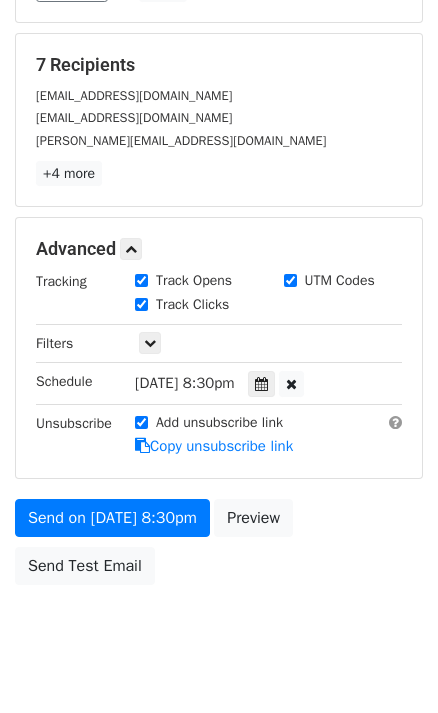 scroll, scrollTop: 272, scrollLeft: 0, axis: vertical 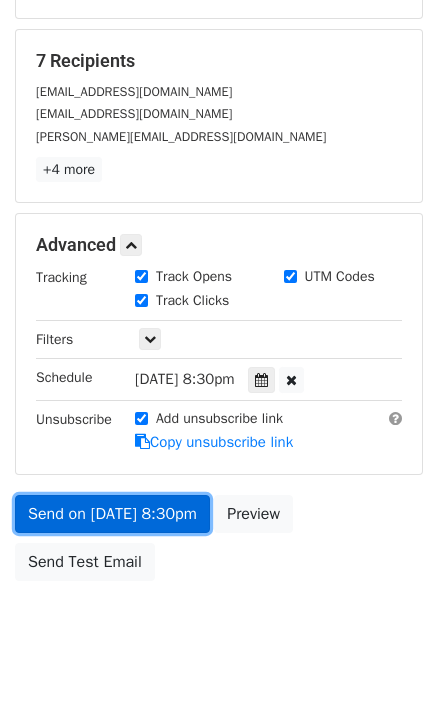 click on "Send on Jul 20 at 8:30pm" at bounding box center [112, 514] 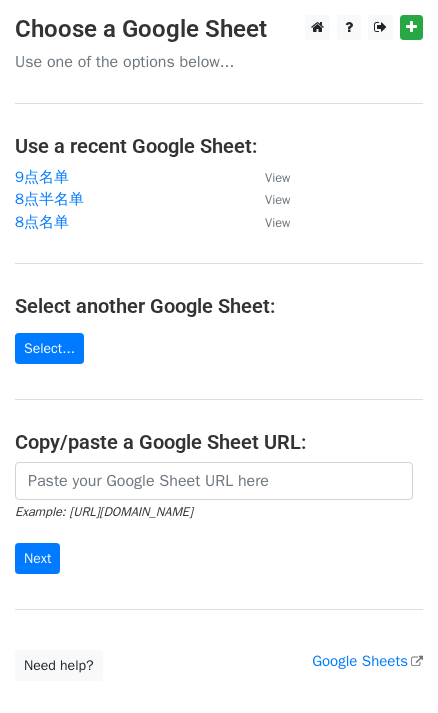 scroll, scrollTop: 0, scrollLeft: 0, axis: both 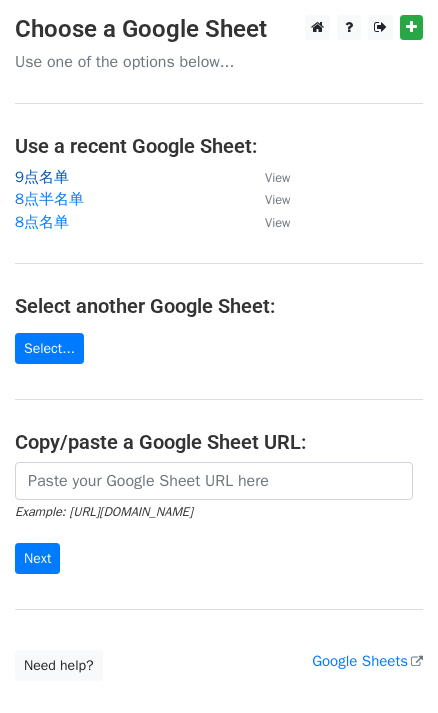 click on "9点名单" at bounding box center (42, 177) 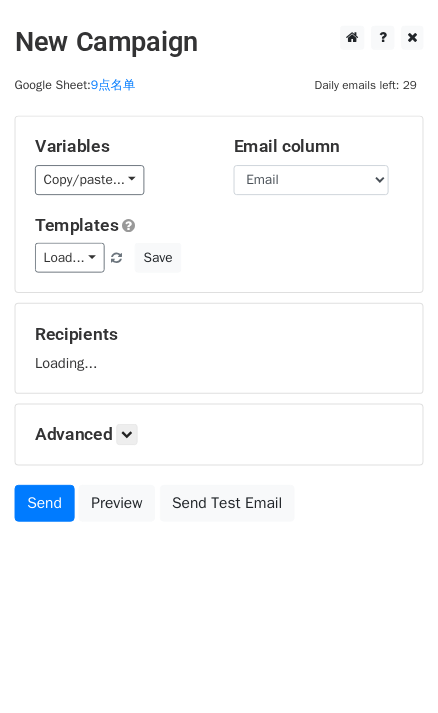 scroll, scrollTop: 0, scrollLeft: 0, axis: both 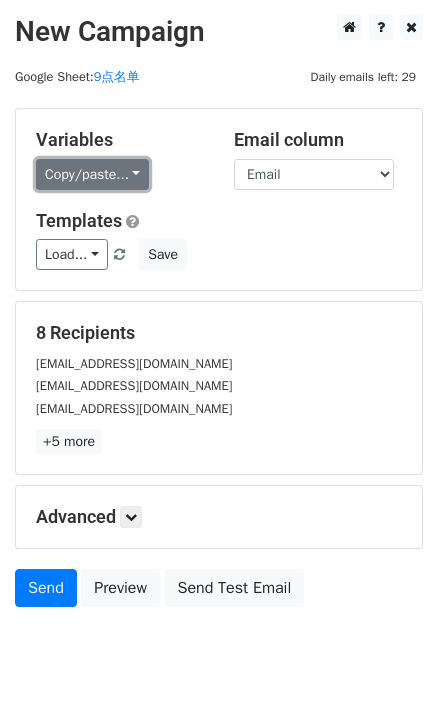 click on "Copy/paste..." at bounding box center [92, 174] 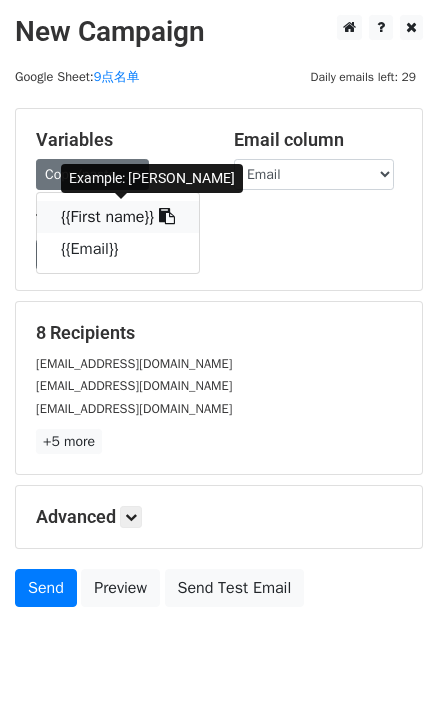 click at bounding box center [167, 216] 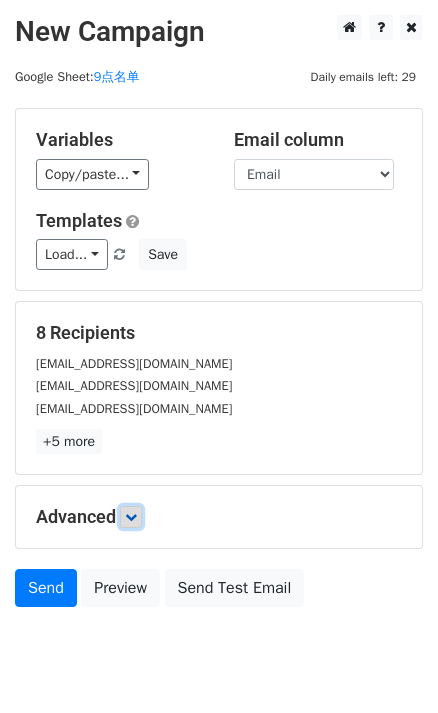 click at bounding box center (131, 517) 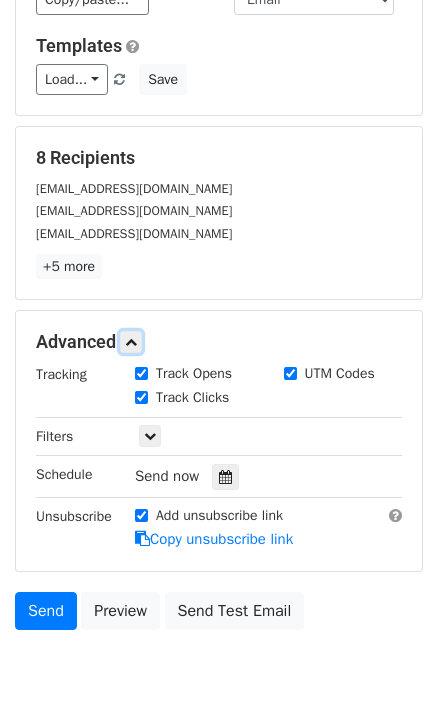 scroll, scrollTop: 181, scrollLeft: 0, axis: vertical 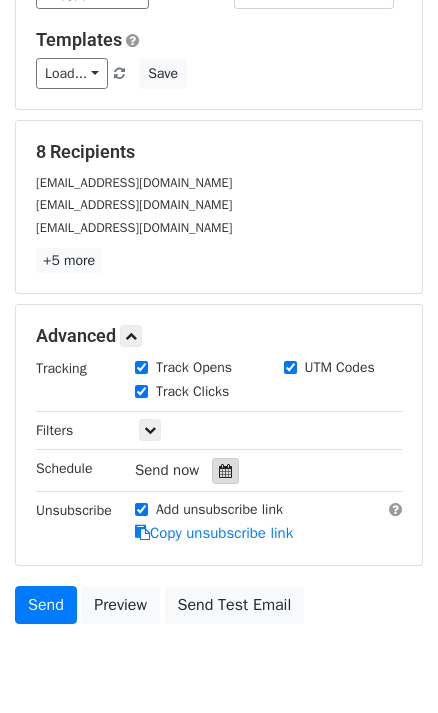 click at bounding box center [225, 471] 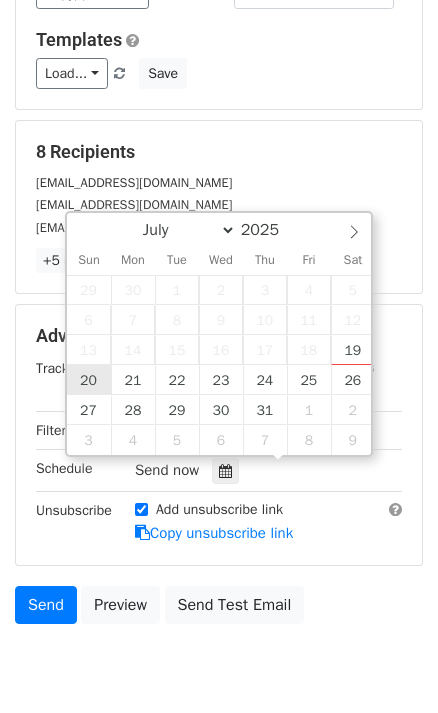 type on "2025-07-20 12:00" 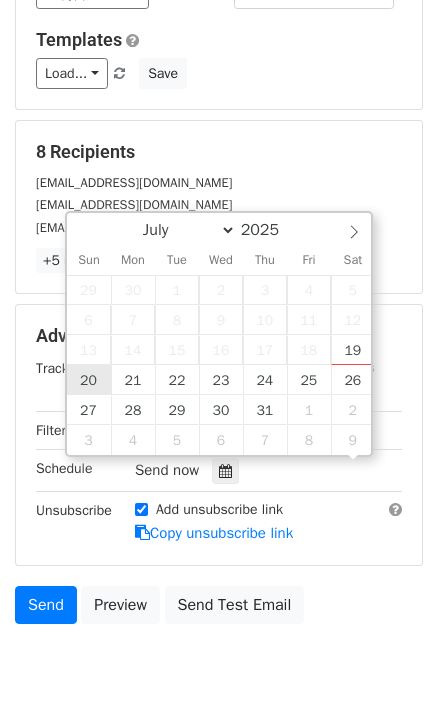 scroll, scrollTop: 0, scrollLeft: 0, axis: both 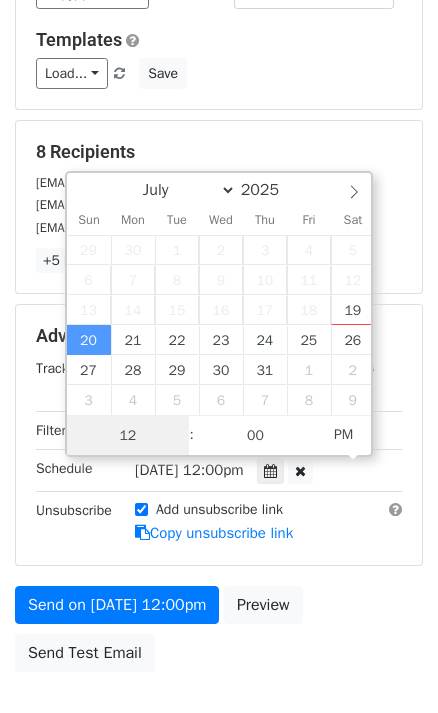 type on "9" 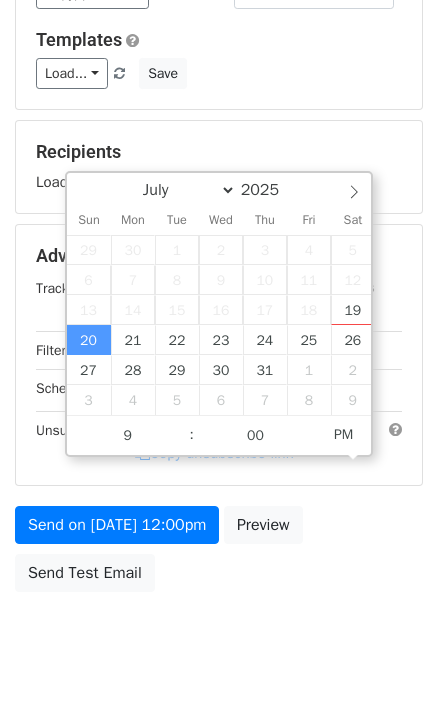 type on "2025-07-20 21:00" 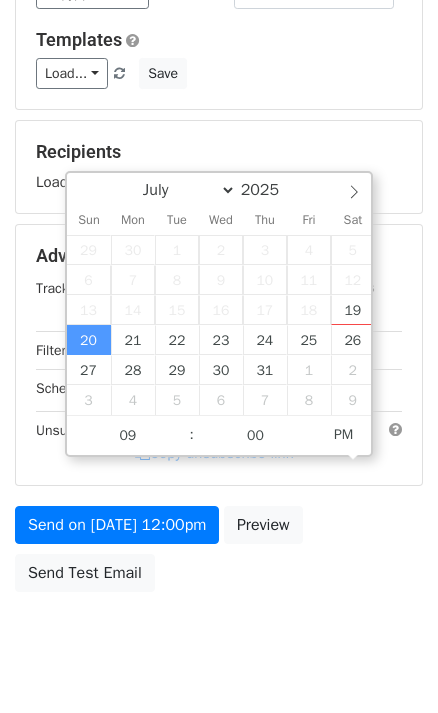 click on "Recipients" at bounding box center [219, 152] 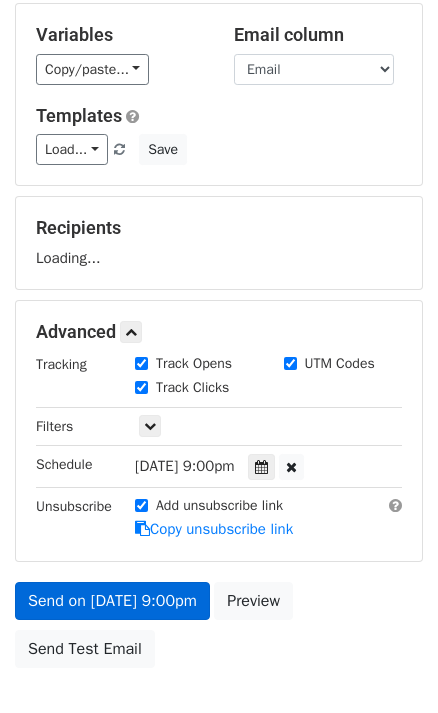 scroll, scrollTop: 227, scrollLeft: 0, axis: vertical 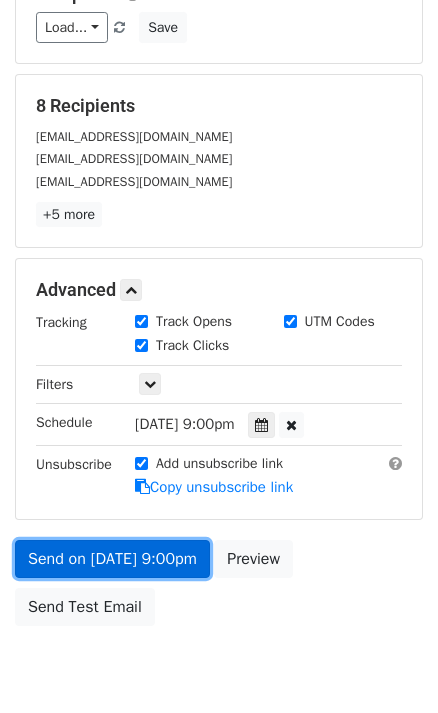 click on "Send on Jul 20 at 9:00pm" at bounding box center (112, 559) 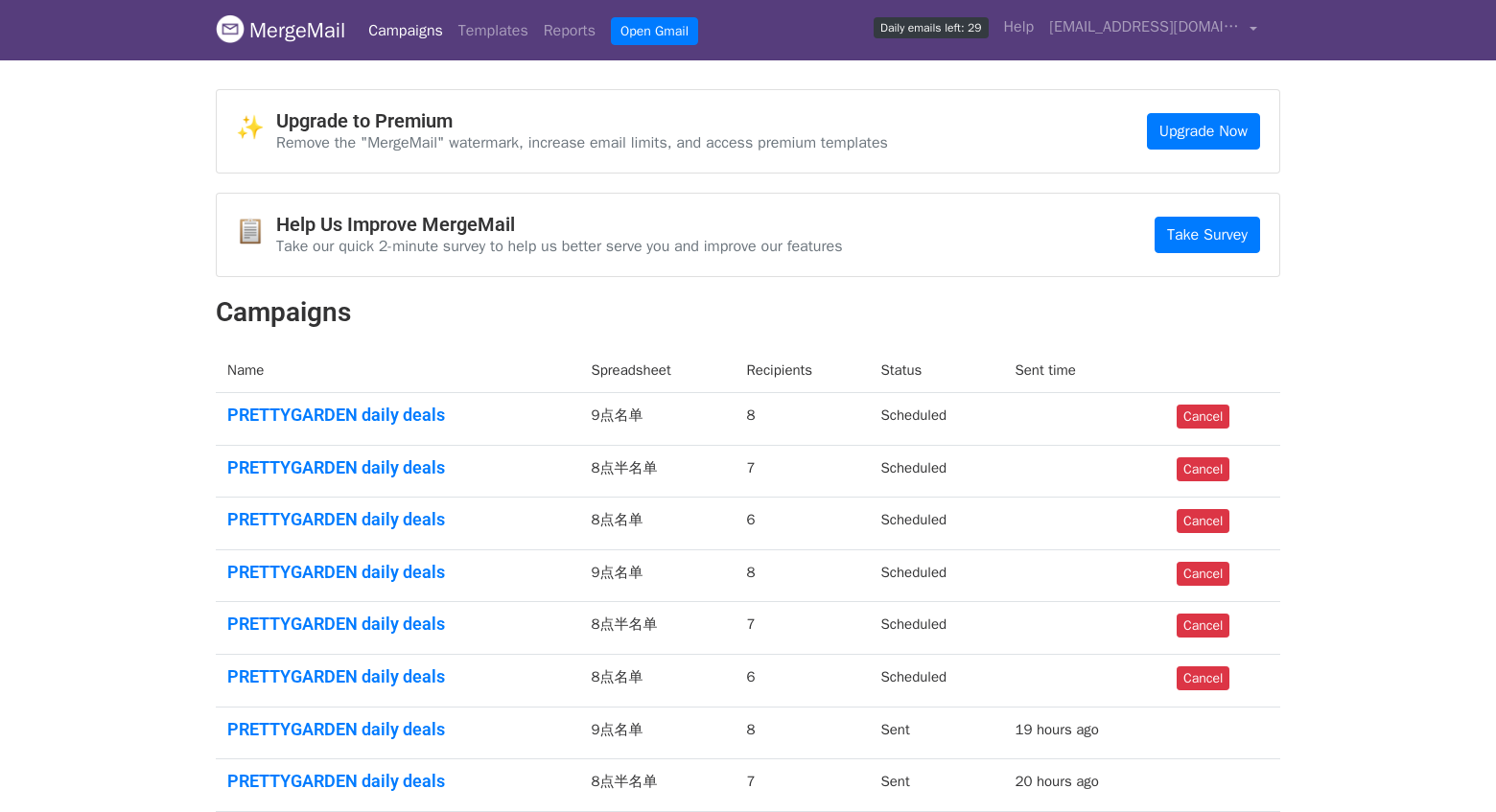 scroll, scrollTop: 0, scrollLeft: 0, axis: both 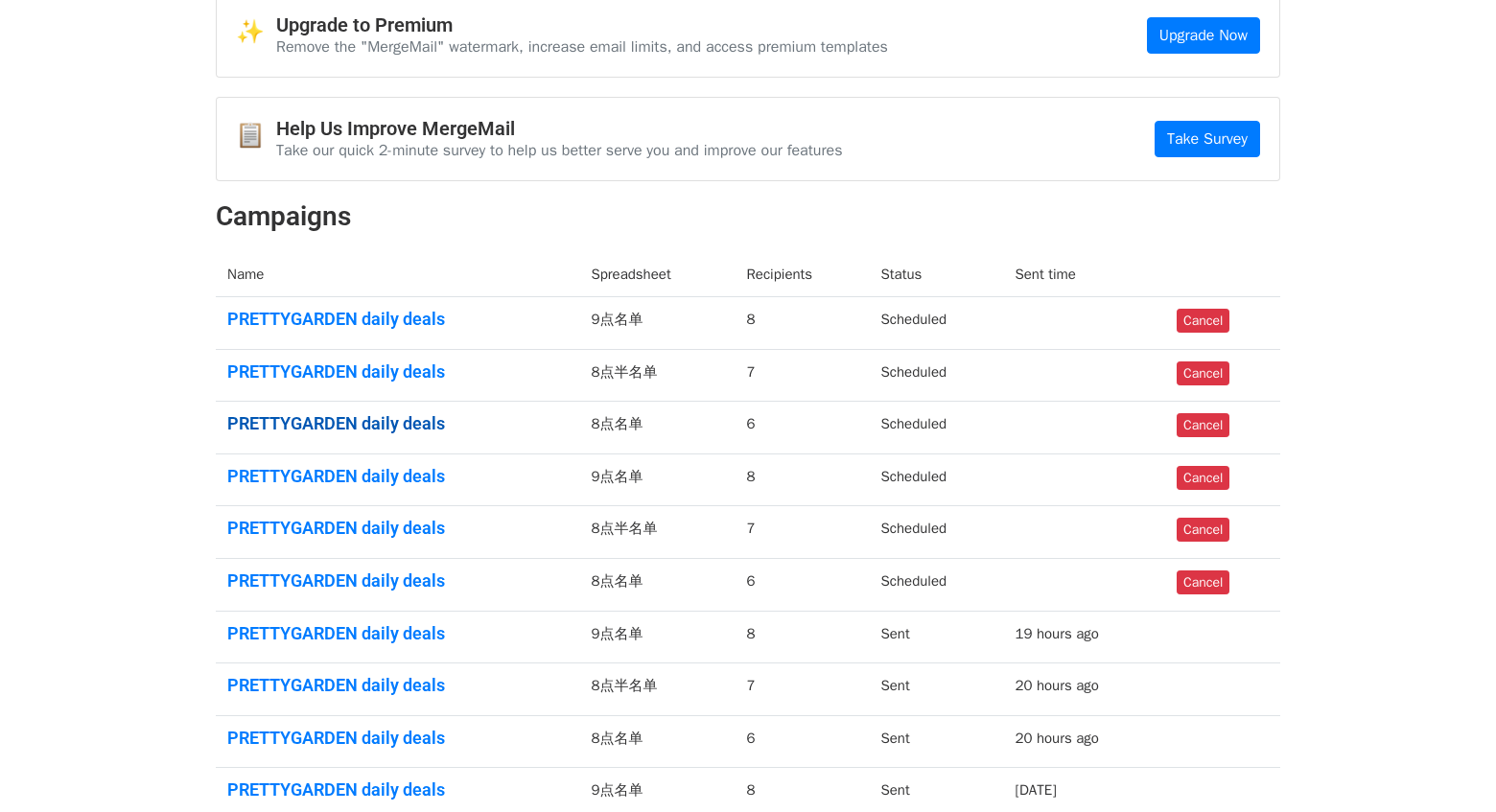 click on "PRETTYGARDEN daily deals" at bounding box center [397, 424] 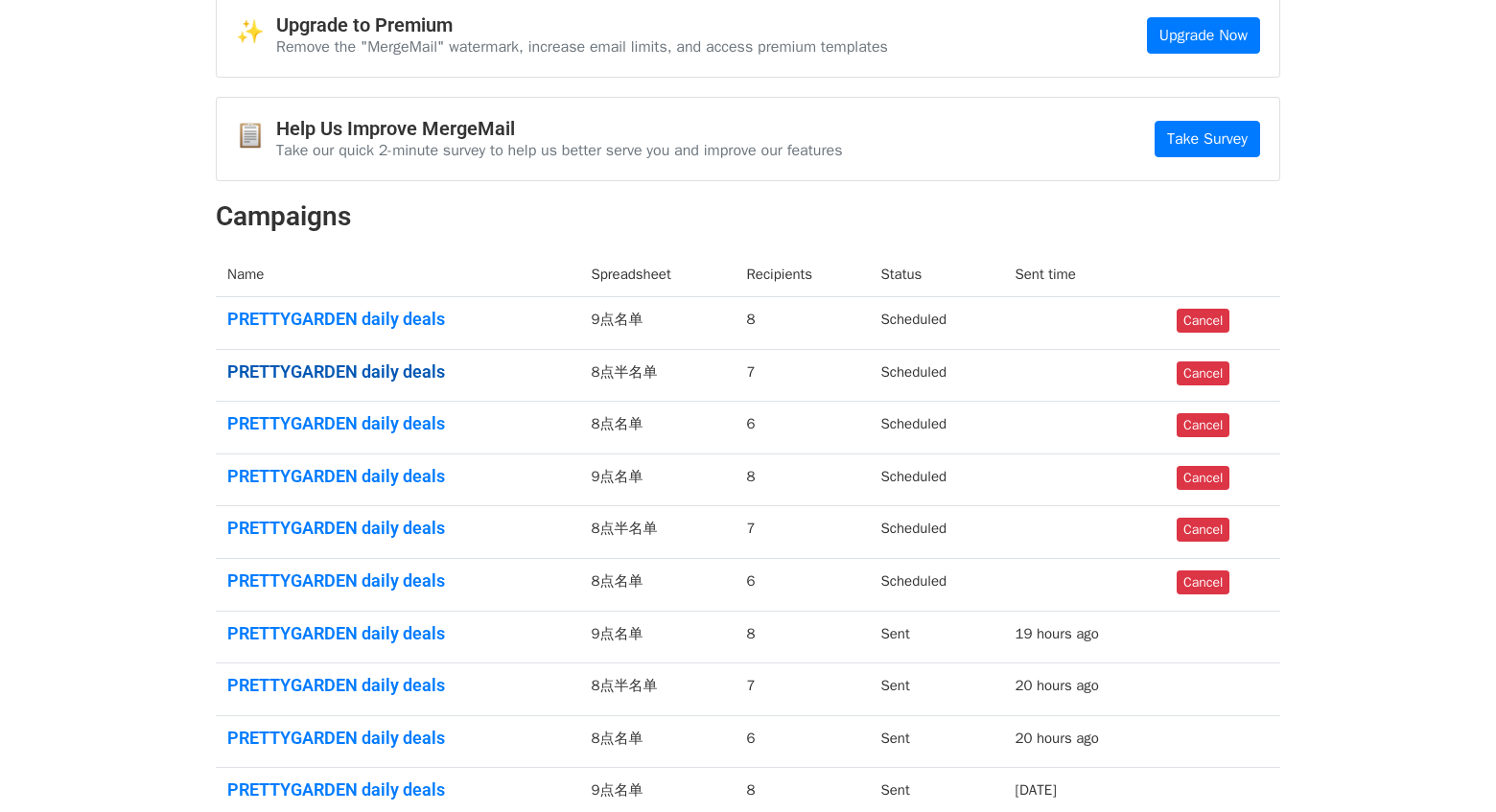 click on "PRETTYGARDEN daily deals" at bounding box center [397, 372] 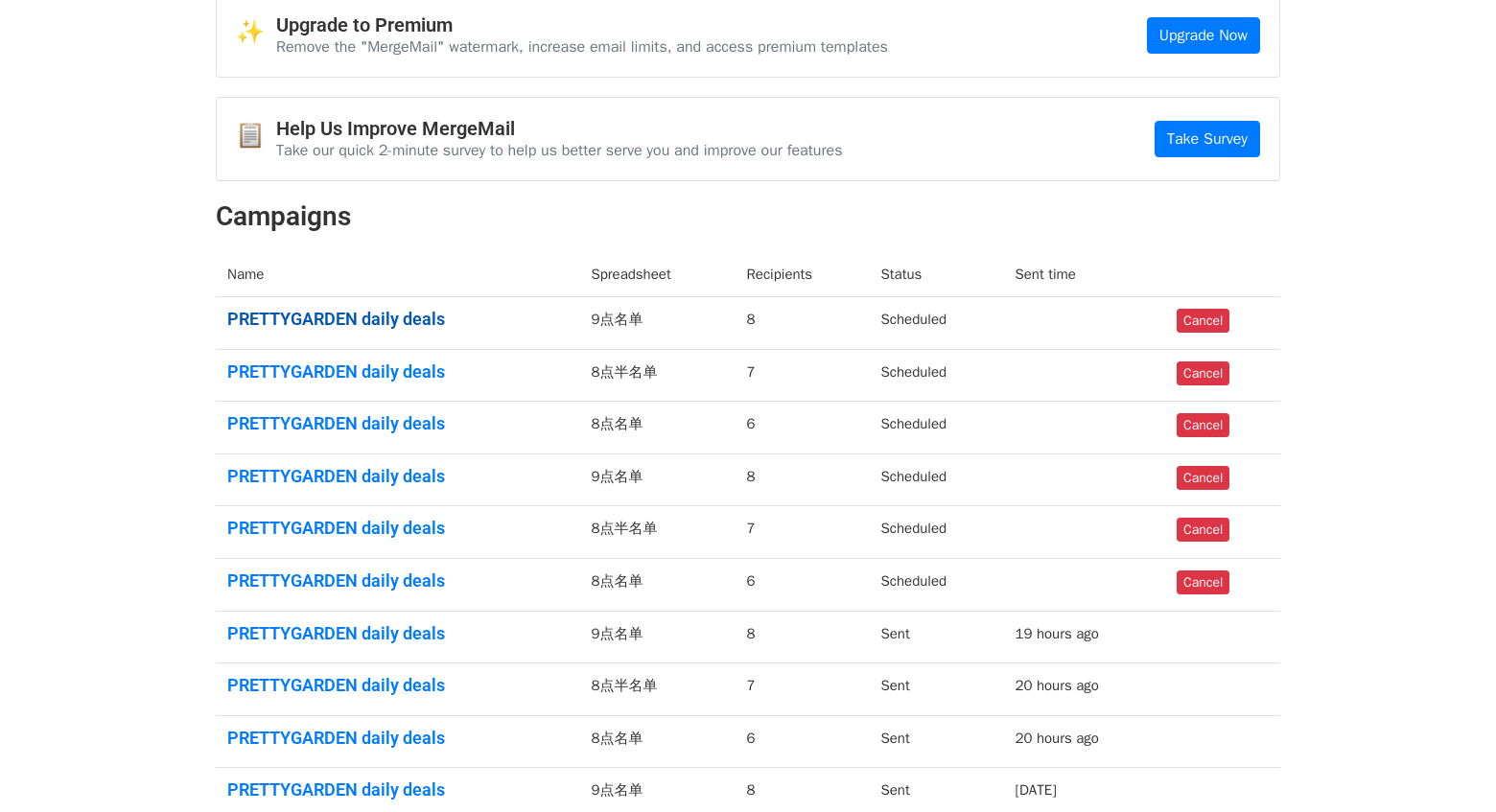 click on "PRETTYGARDEN daily deals" at bounding box center (397, 319) 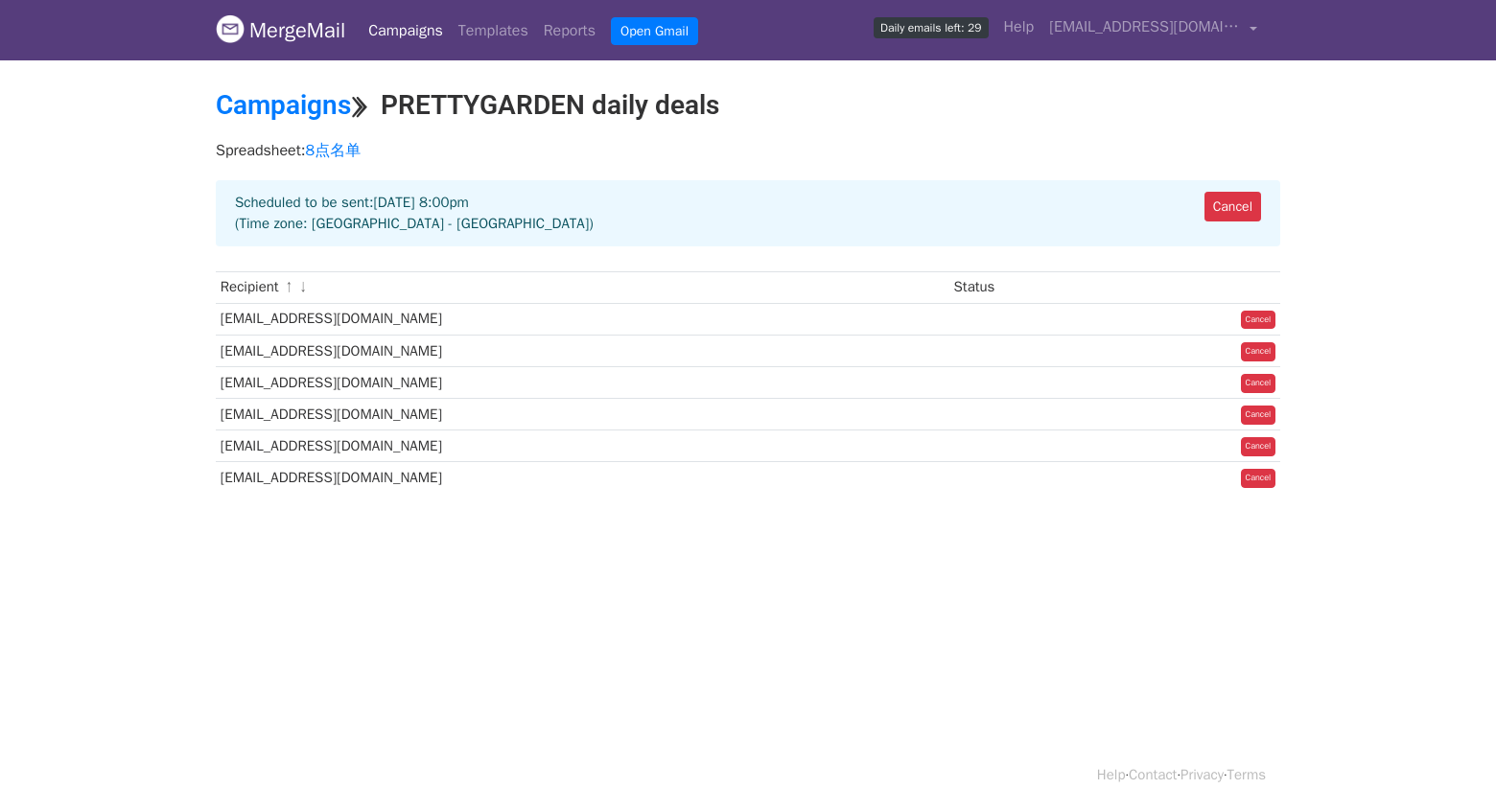 scroll, scrollTop: 0, scrollLeft: 0, axis: both 